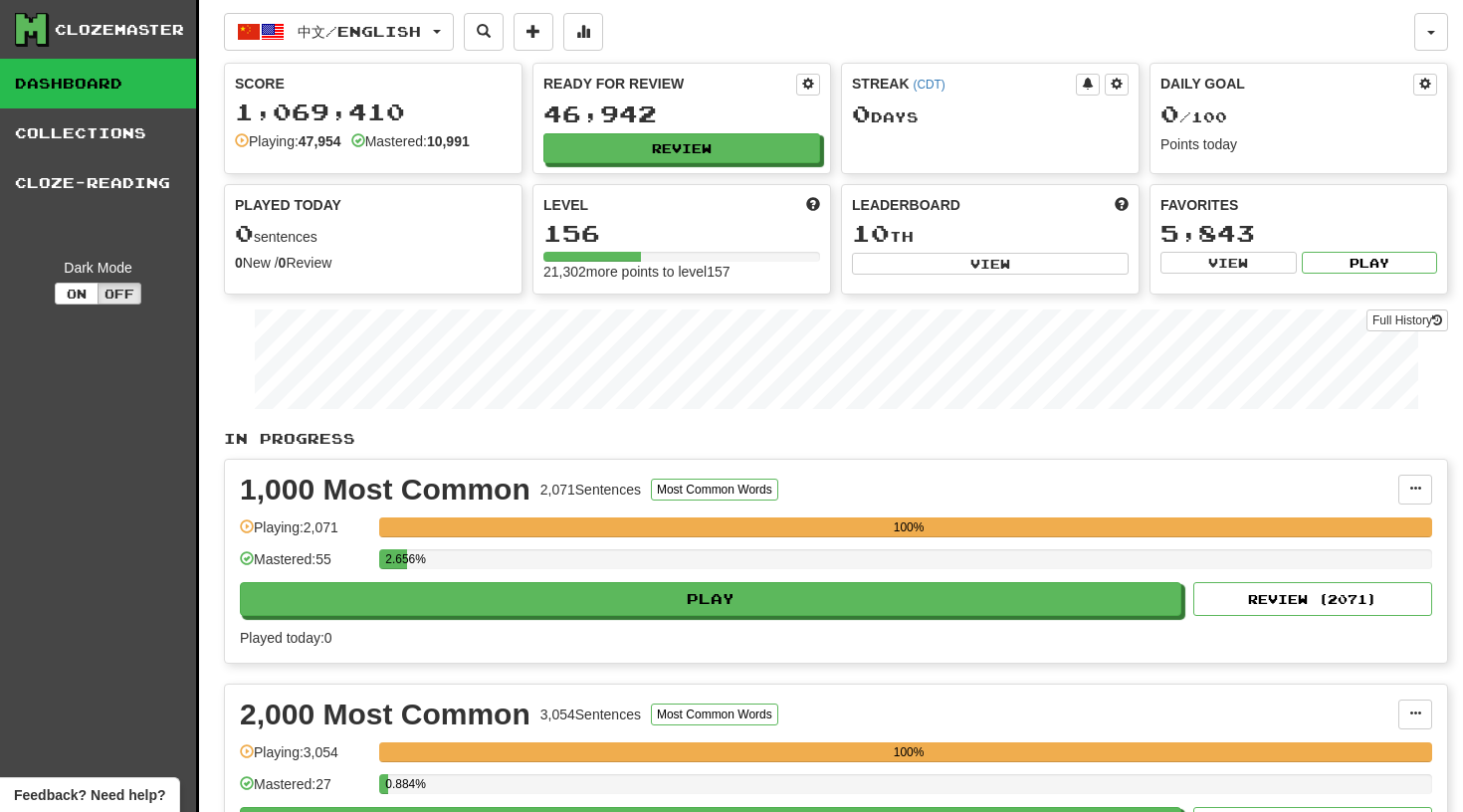 scroll, scrollTop: 0, scrollLeft: 0, axis: both 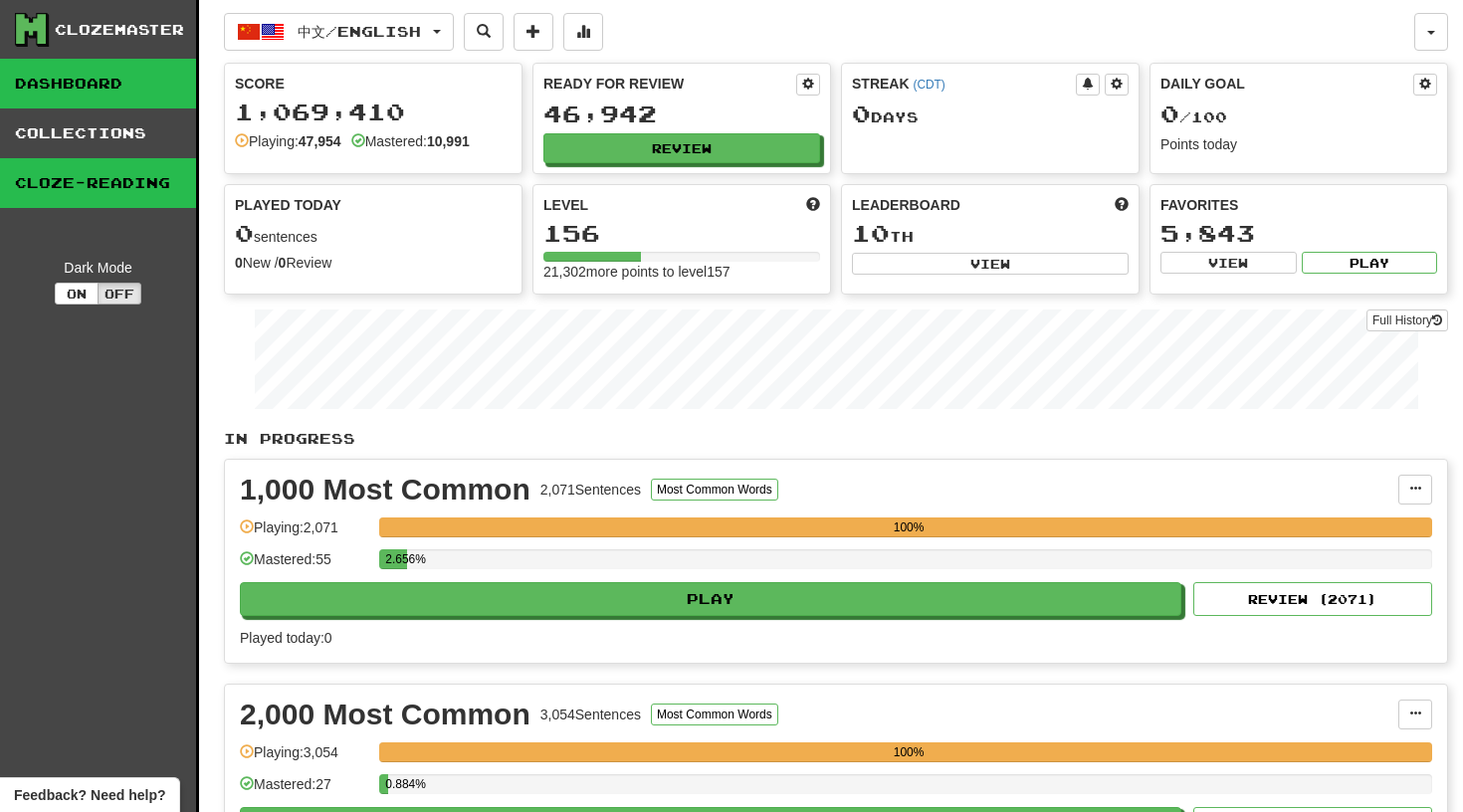 click on "Cloze-Reading" at bounding box center [98, 183] 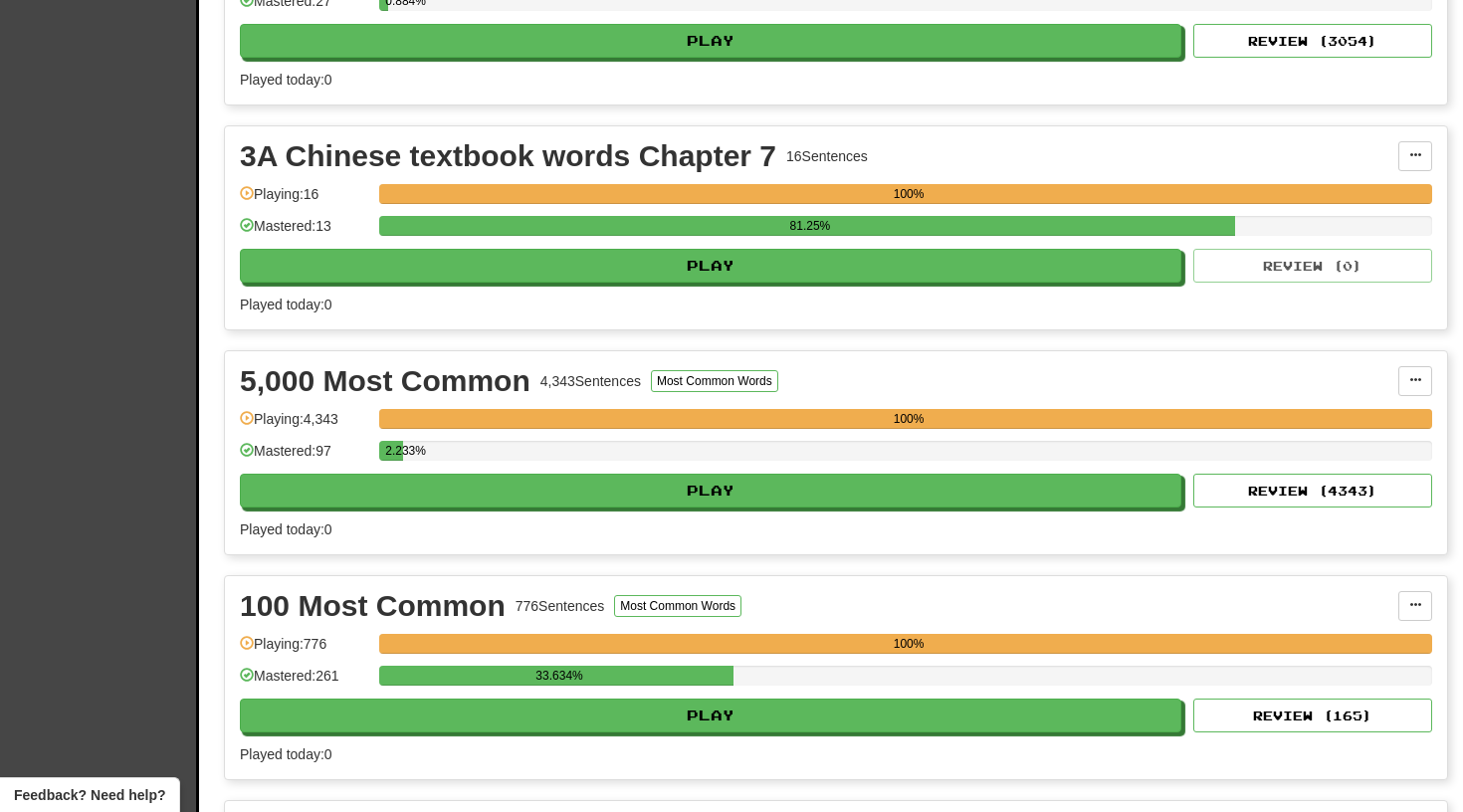 scroll, scrollTop: 788, scrollLeft: 0, axis: vertical 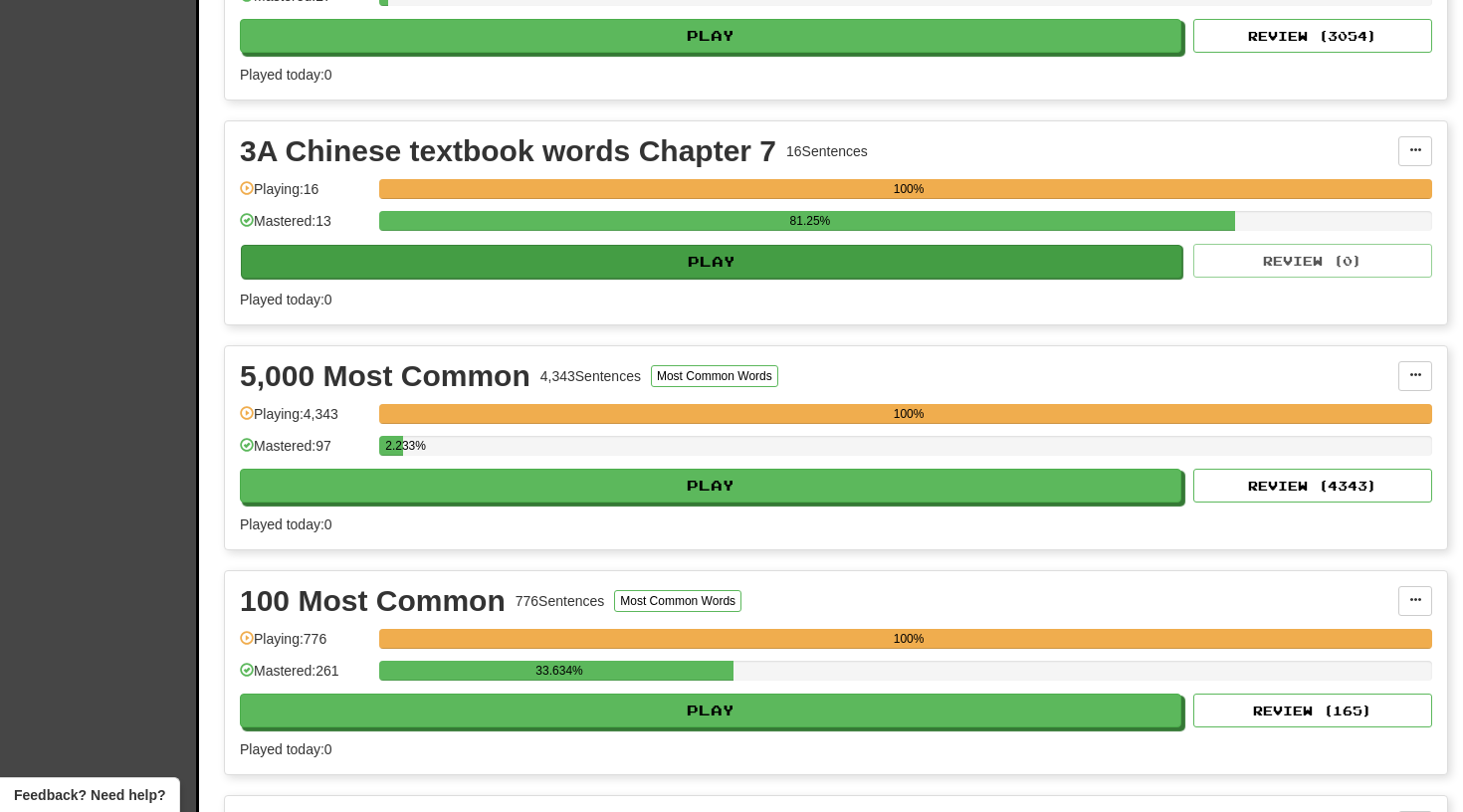 click on "Play" at bounding box center [712, 262] 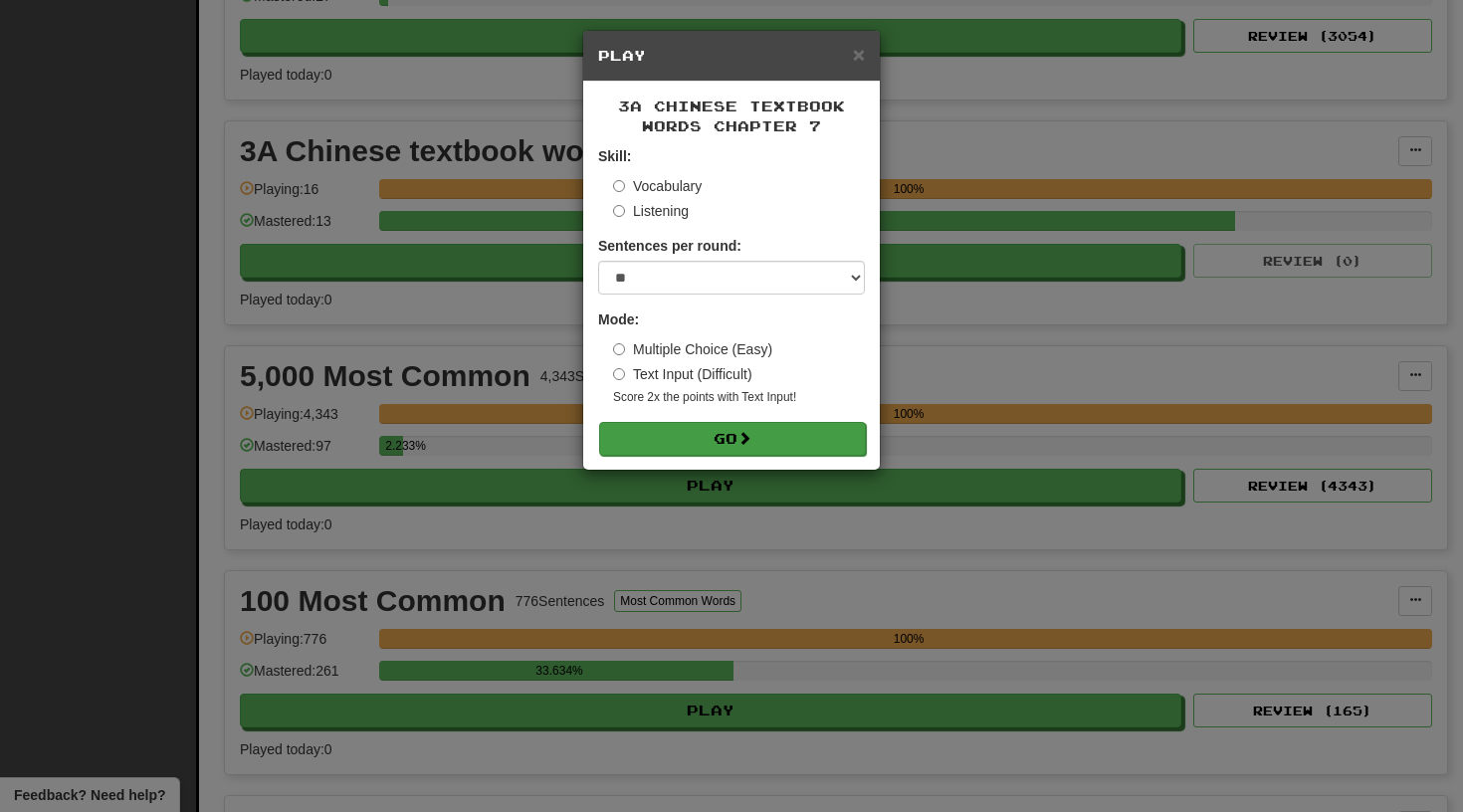 click on "Go" at bounding box center (732, 439) 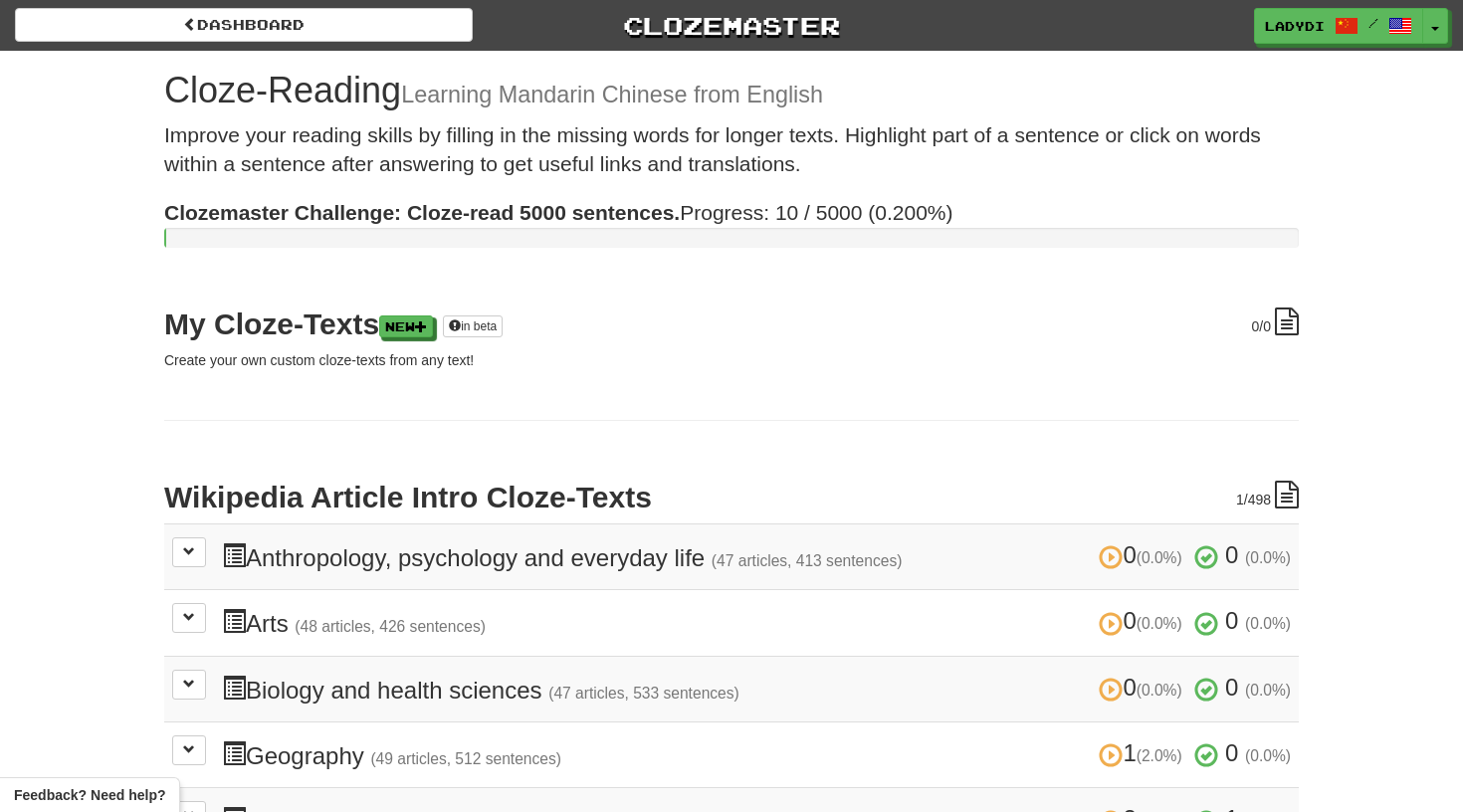 scroll, scrollTop: 0, scrollLeft: 0, axis: both 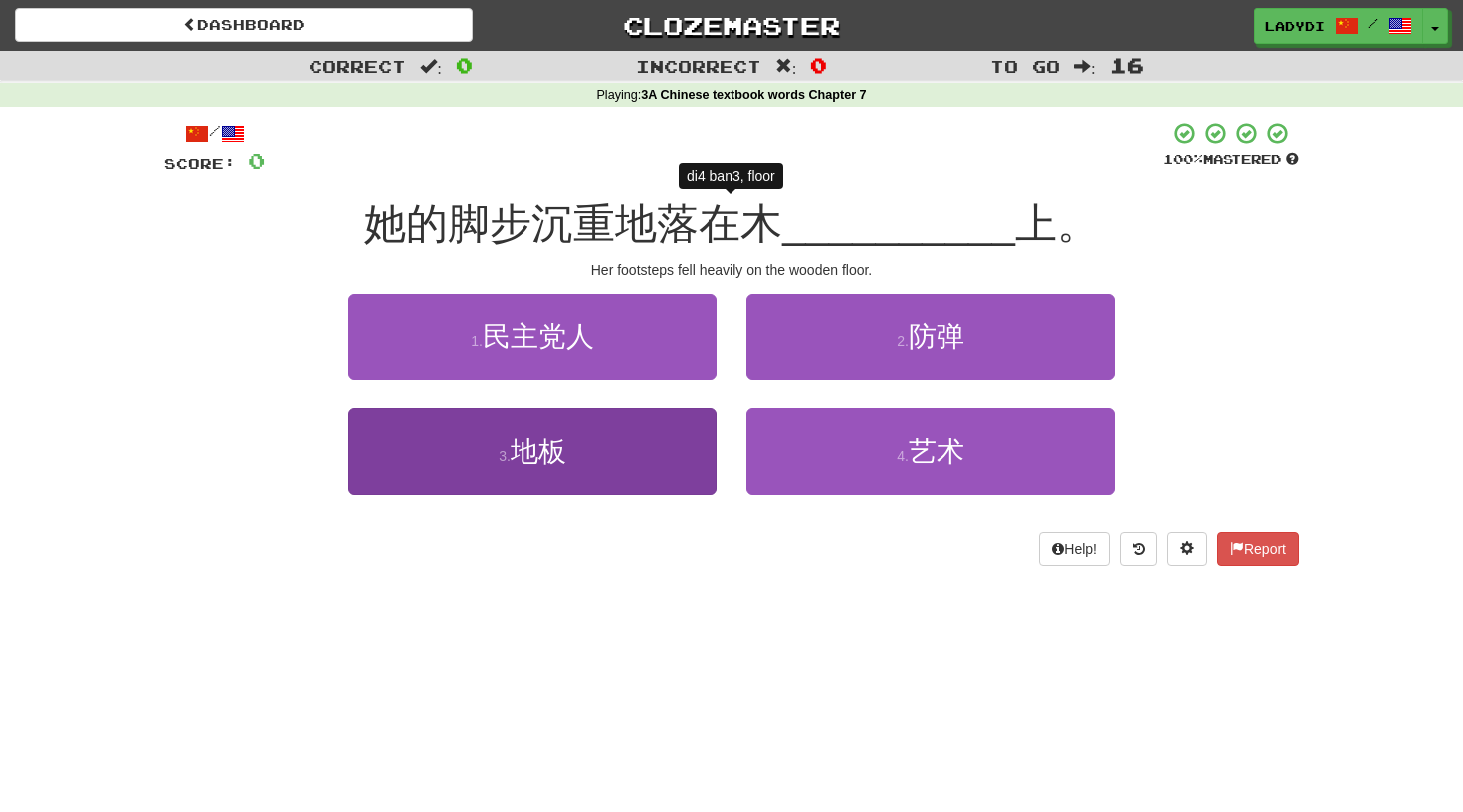 click on "3 .  地板" at bounding box center [532, 451] 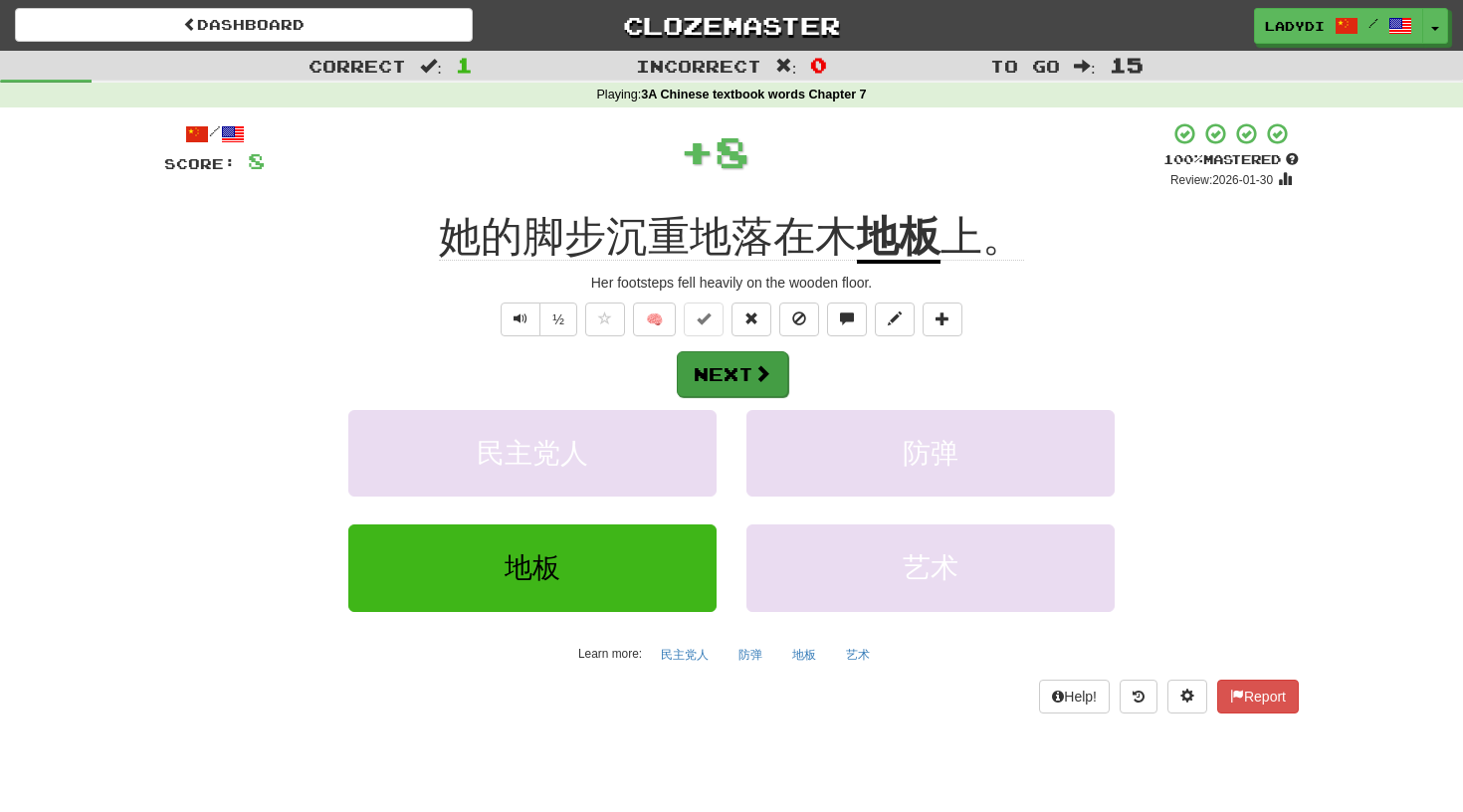 click at bounding box center (762, 373) 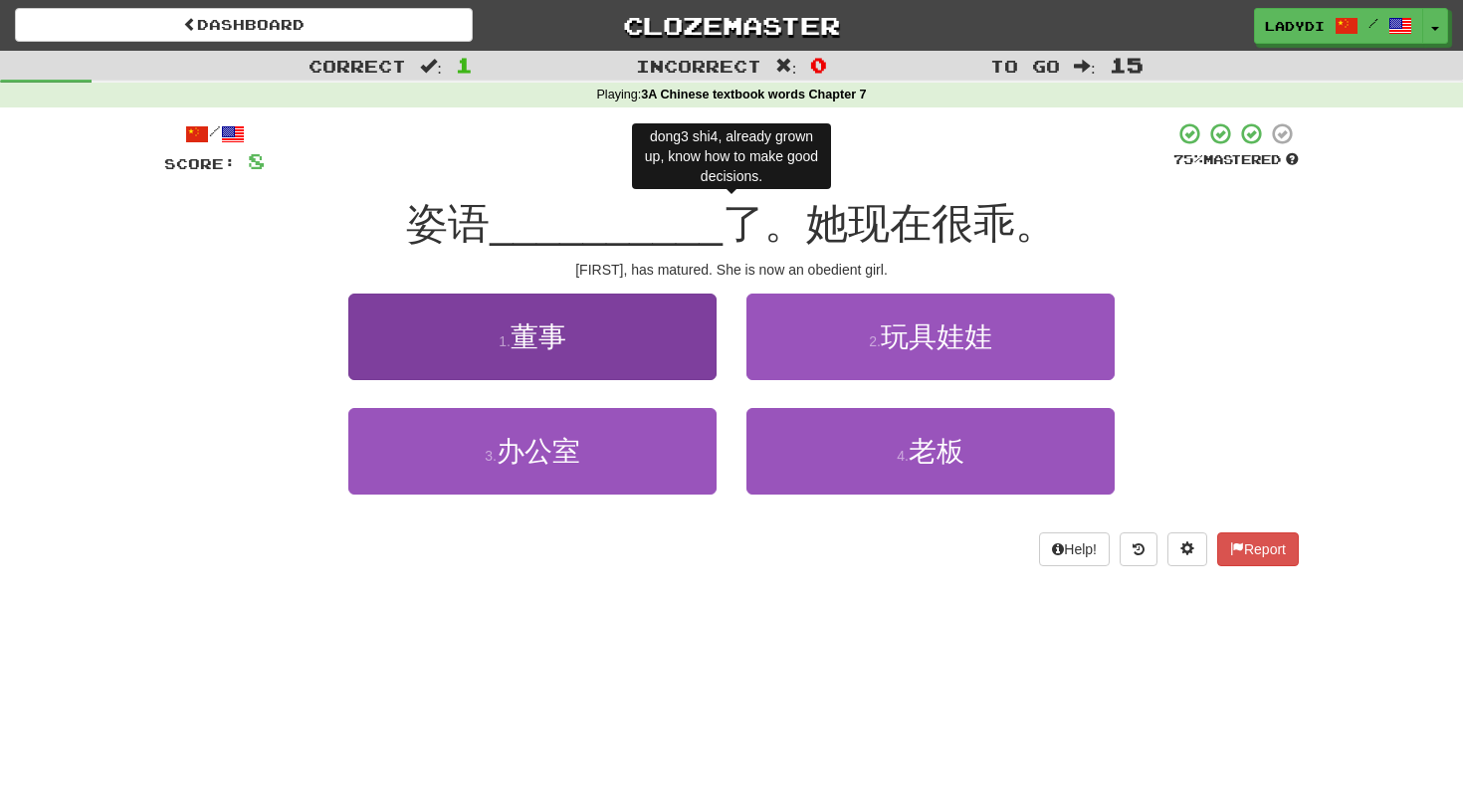 click on "1 .  董事" at bounding box center (532, 336) 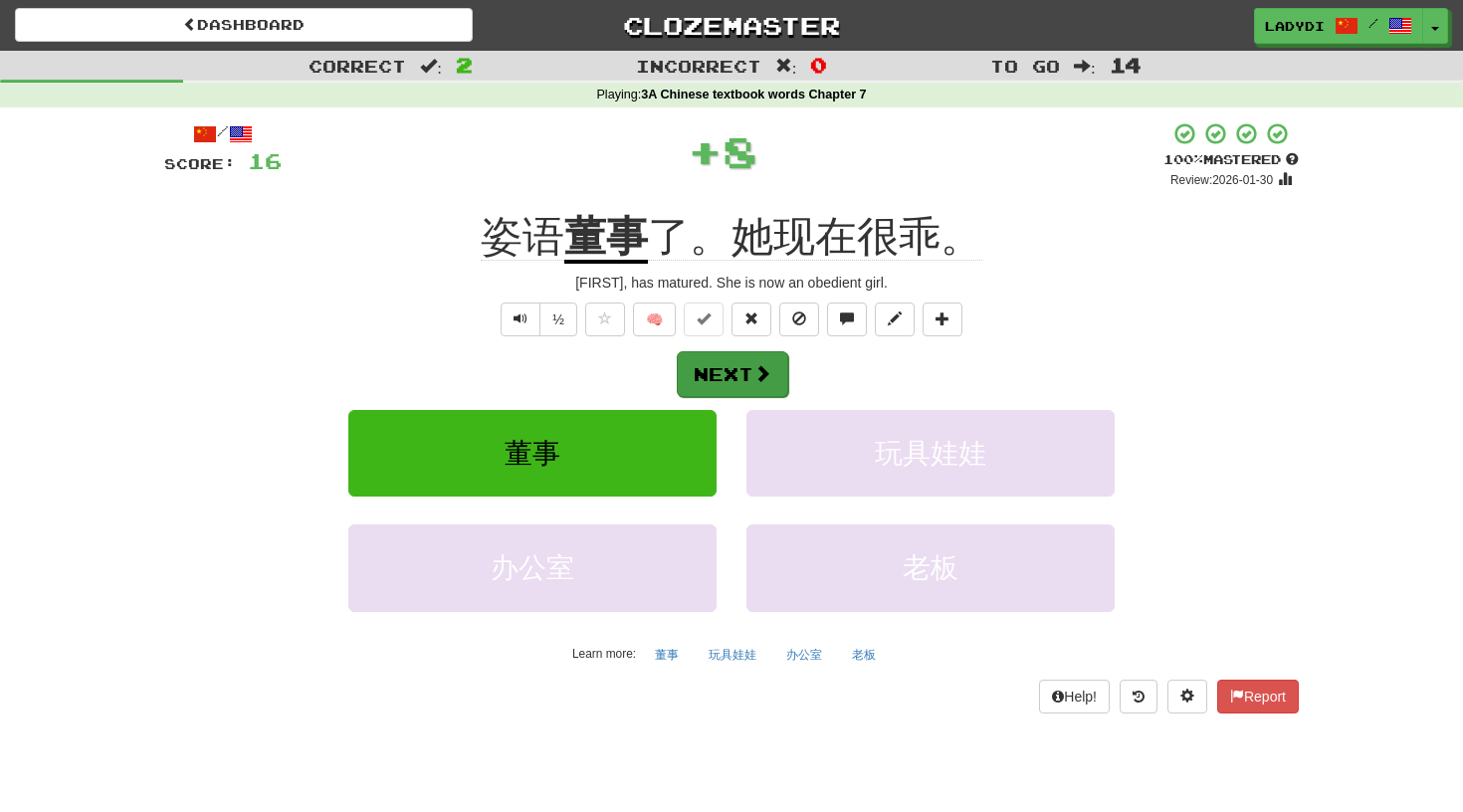 click on "Next" at bounding box center [732, 374] 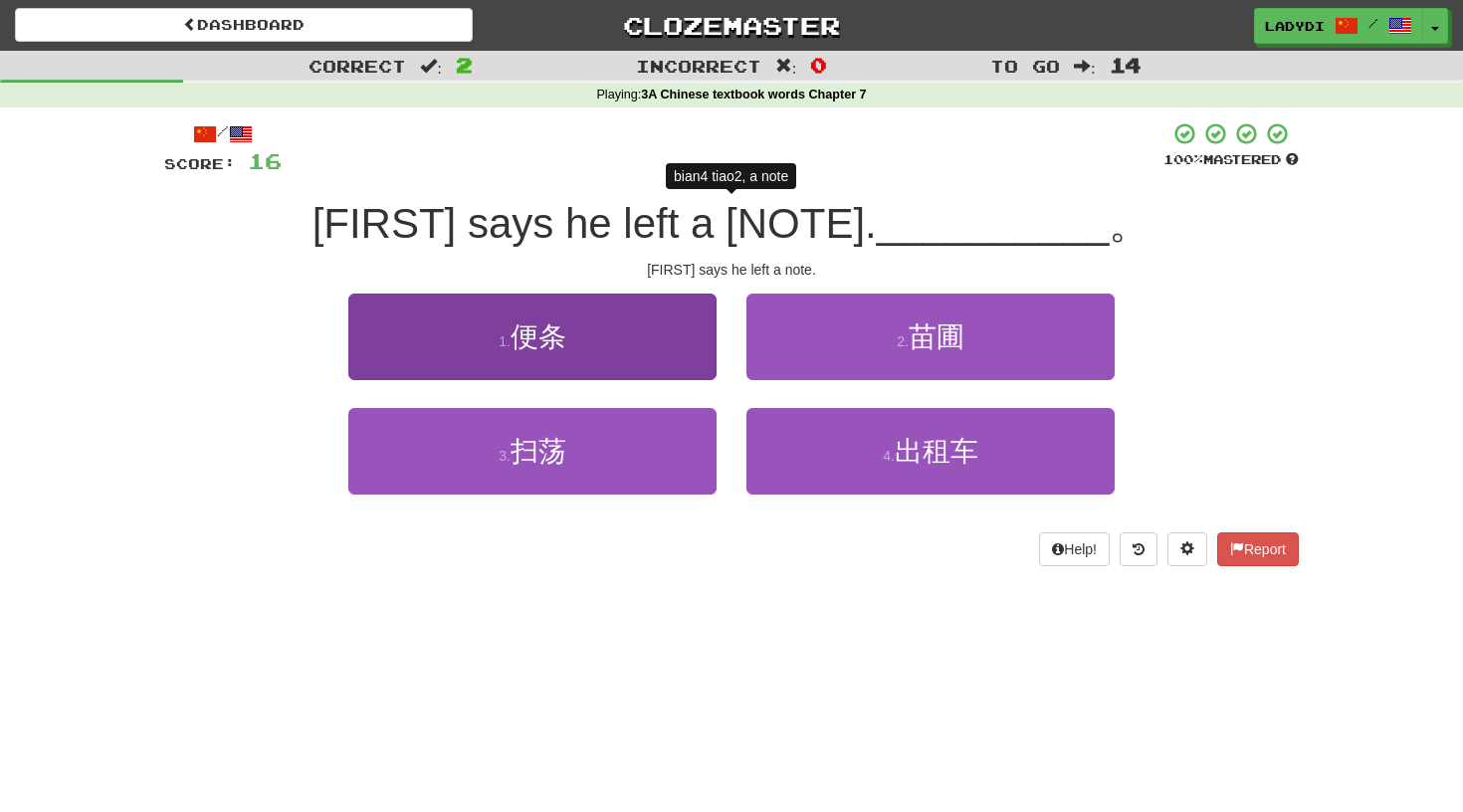 click on "1 .  便条" at bounding box center (532, 336) 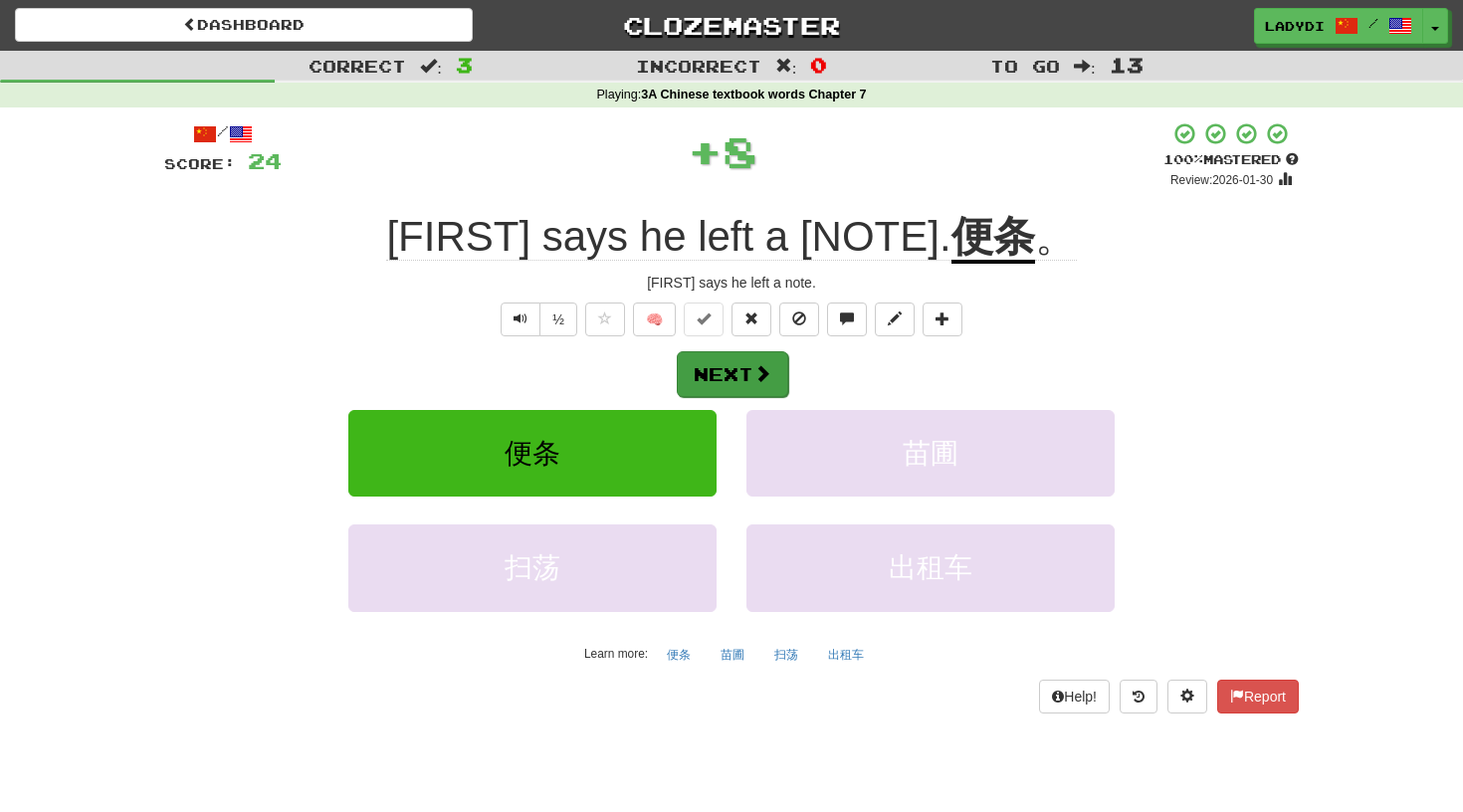 click on "Next" at bounding box center [732, 374] 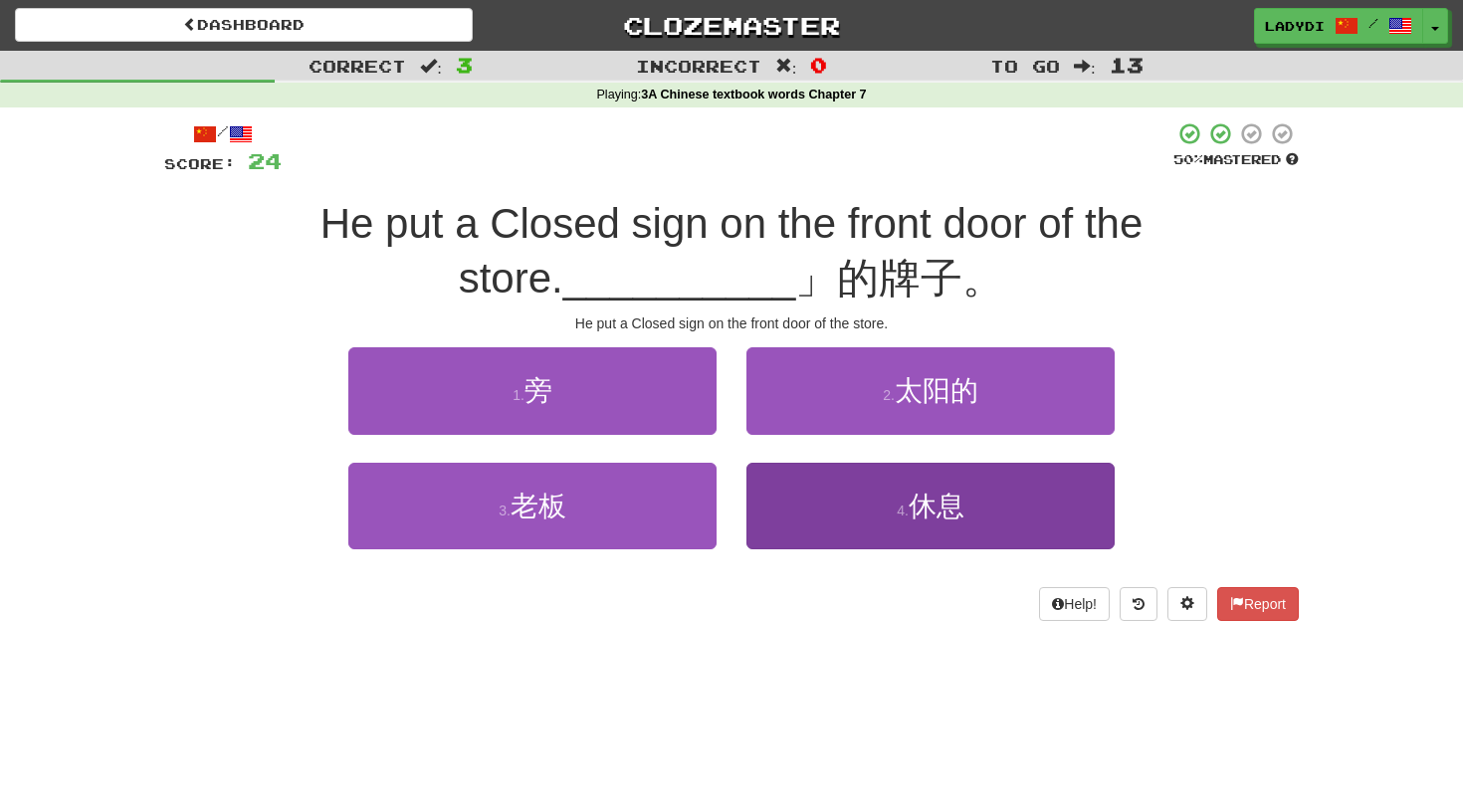 click on "4 .  休息" at bounding box center (931, 506) 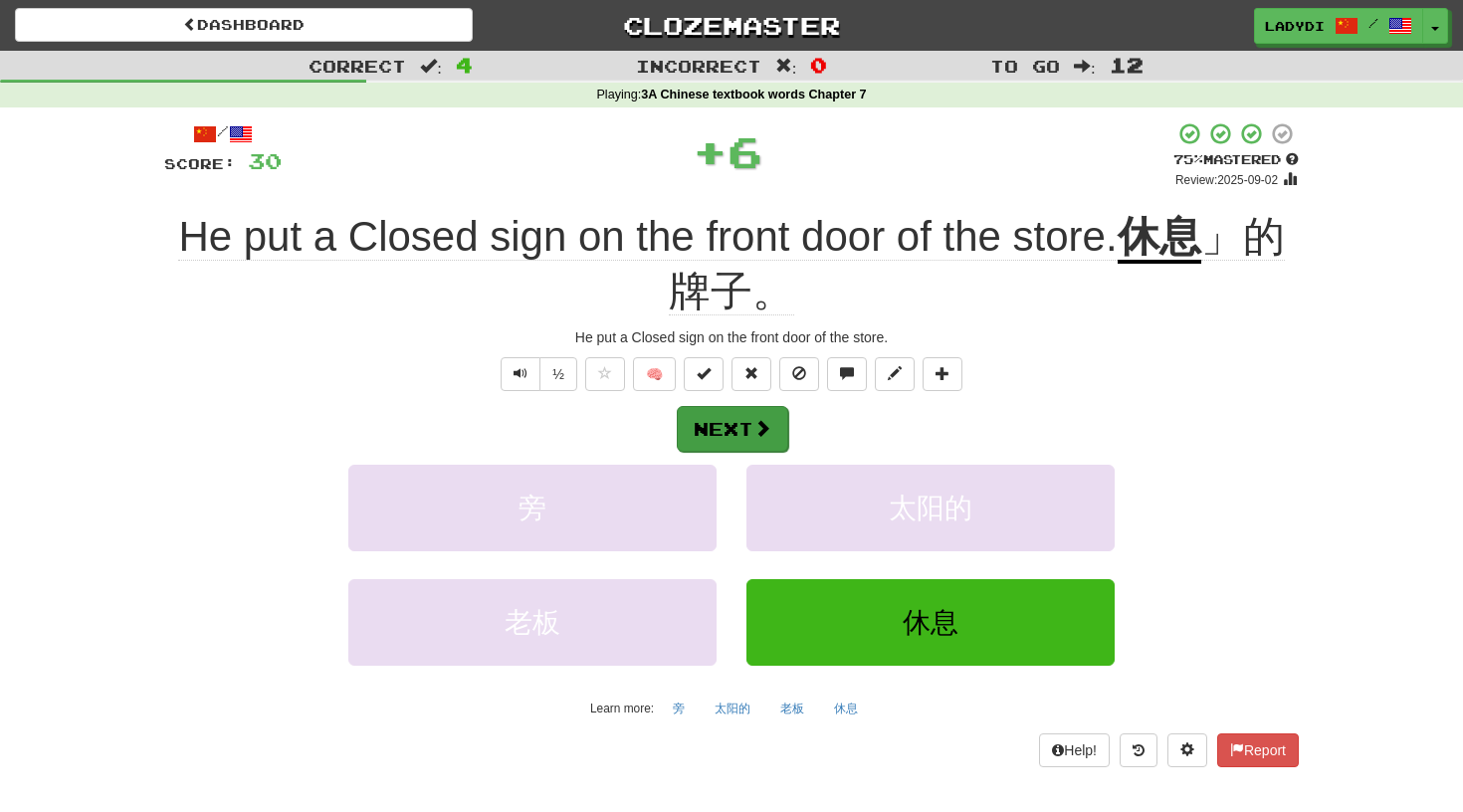 click on "Next" at bounding box center [732, 429] 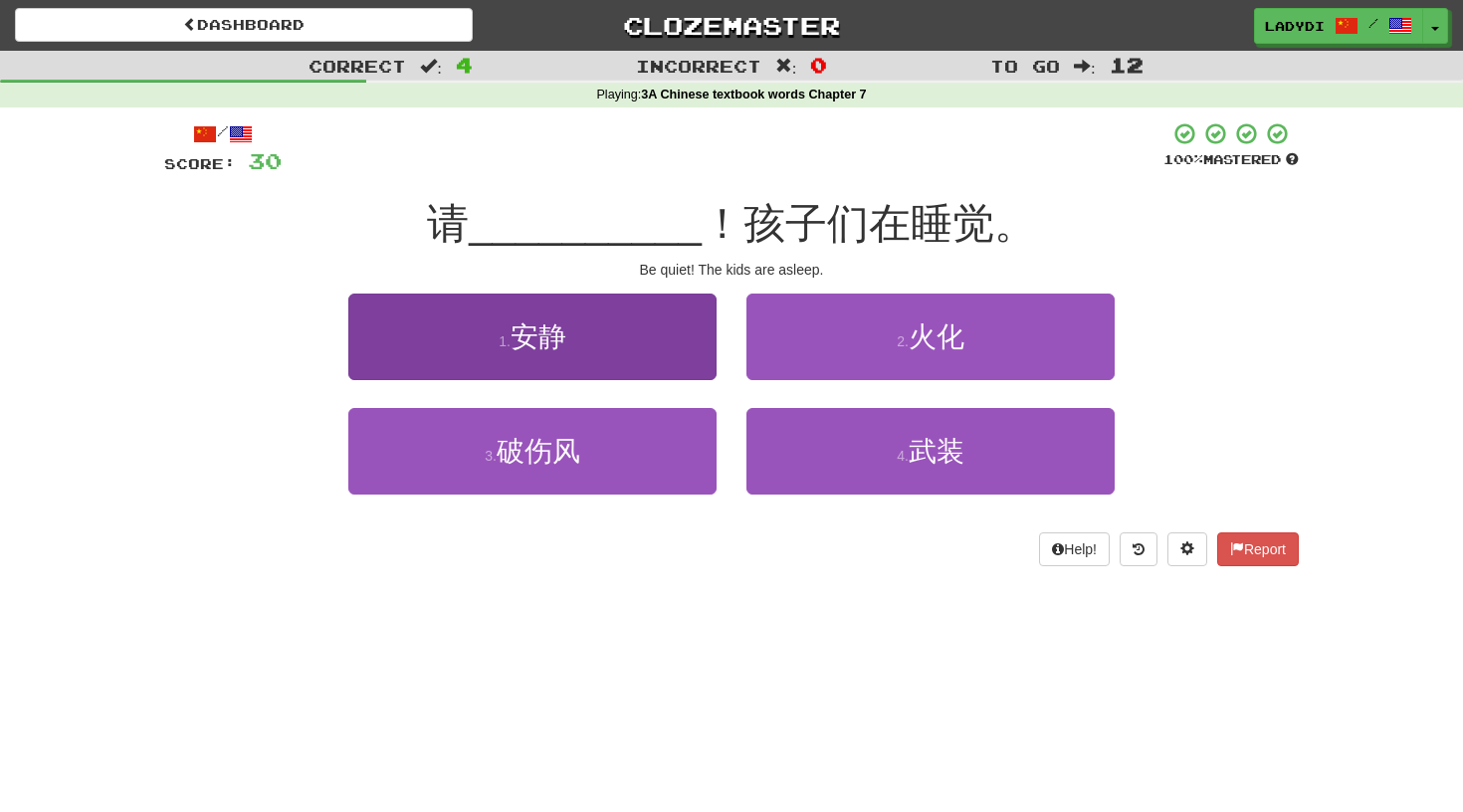click on "1 .  安静" at bounding box center (532, 336) 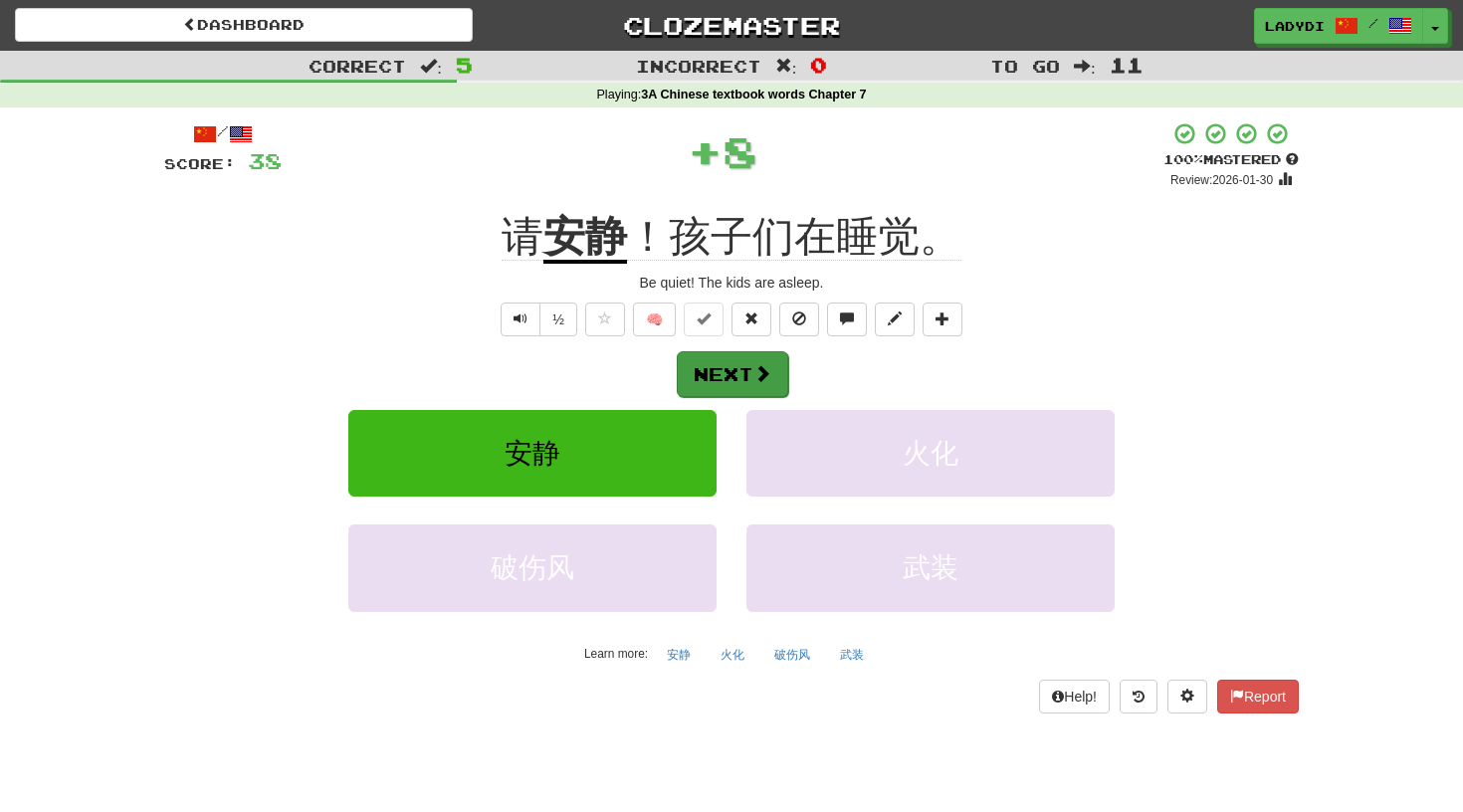 click on "Next" at bounding box center (732, 374) 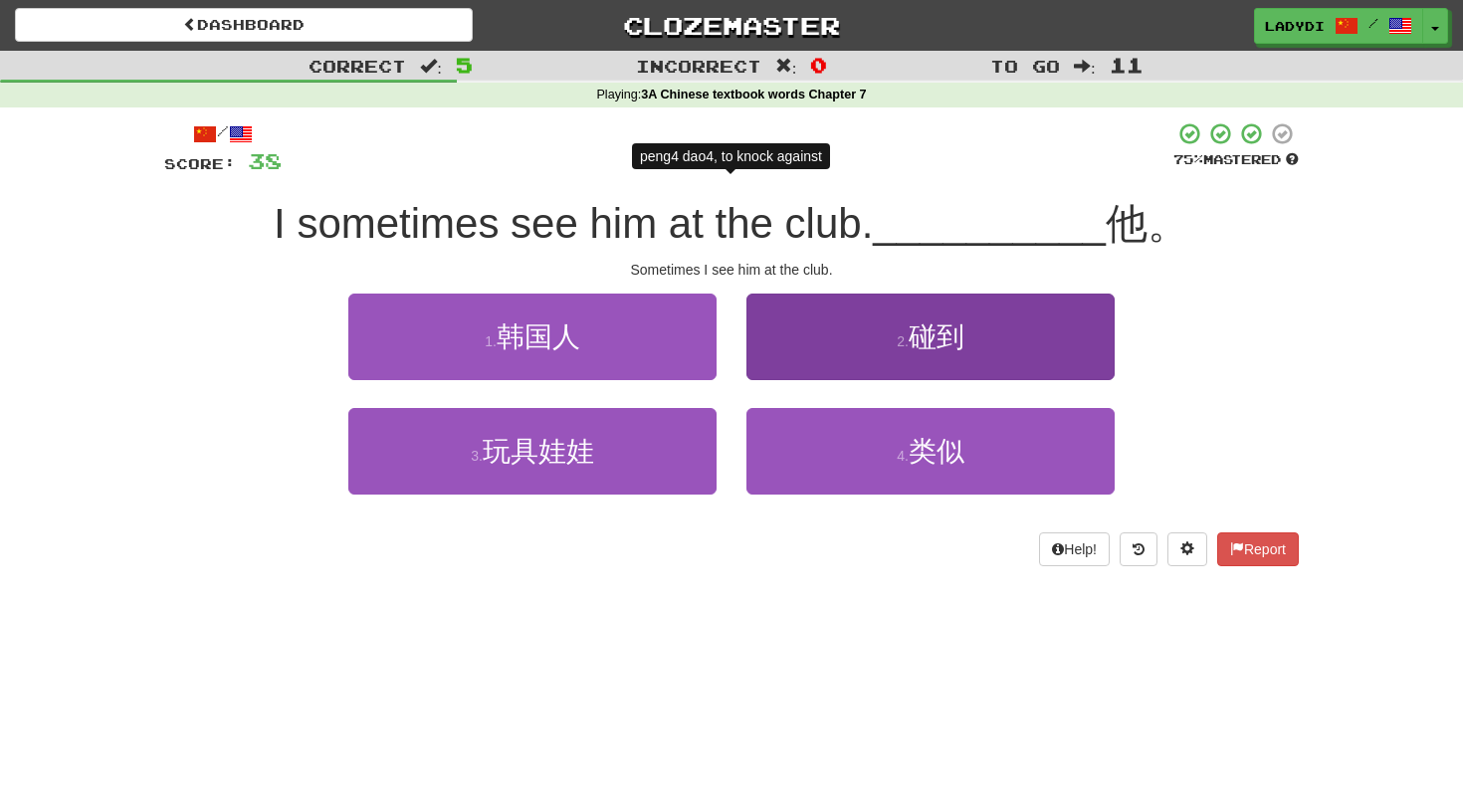 click on "2 .  碰到" at bounding box center [931, 336] 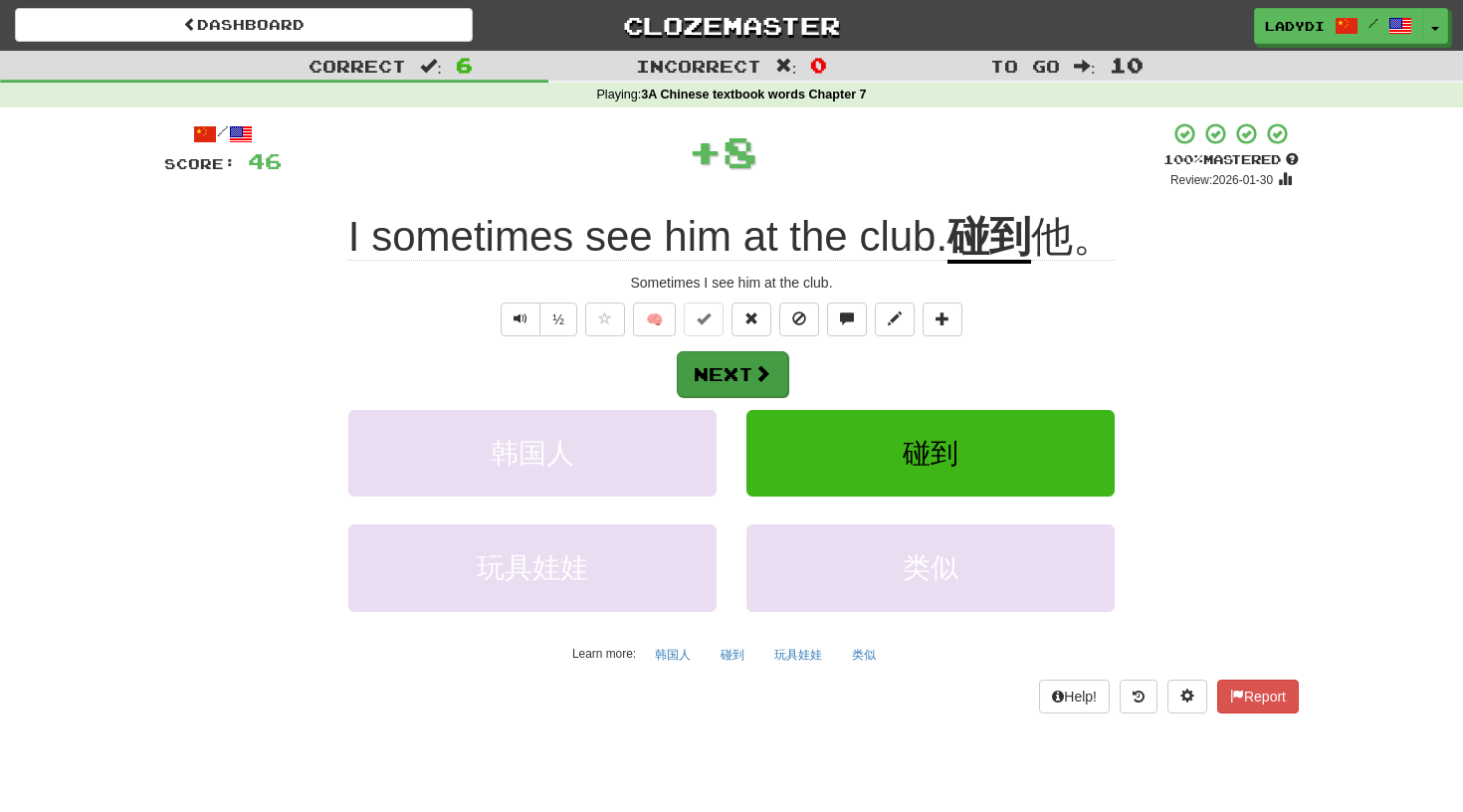 click at bounding box center (762, 373) 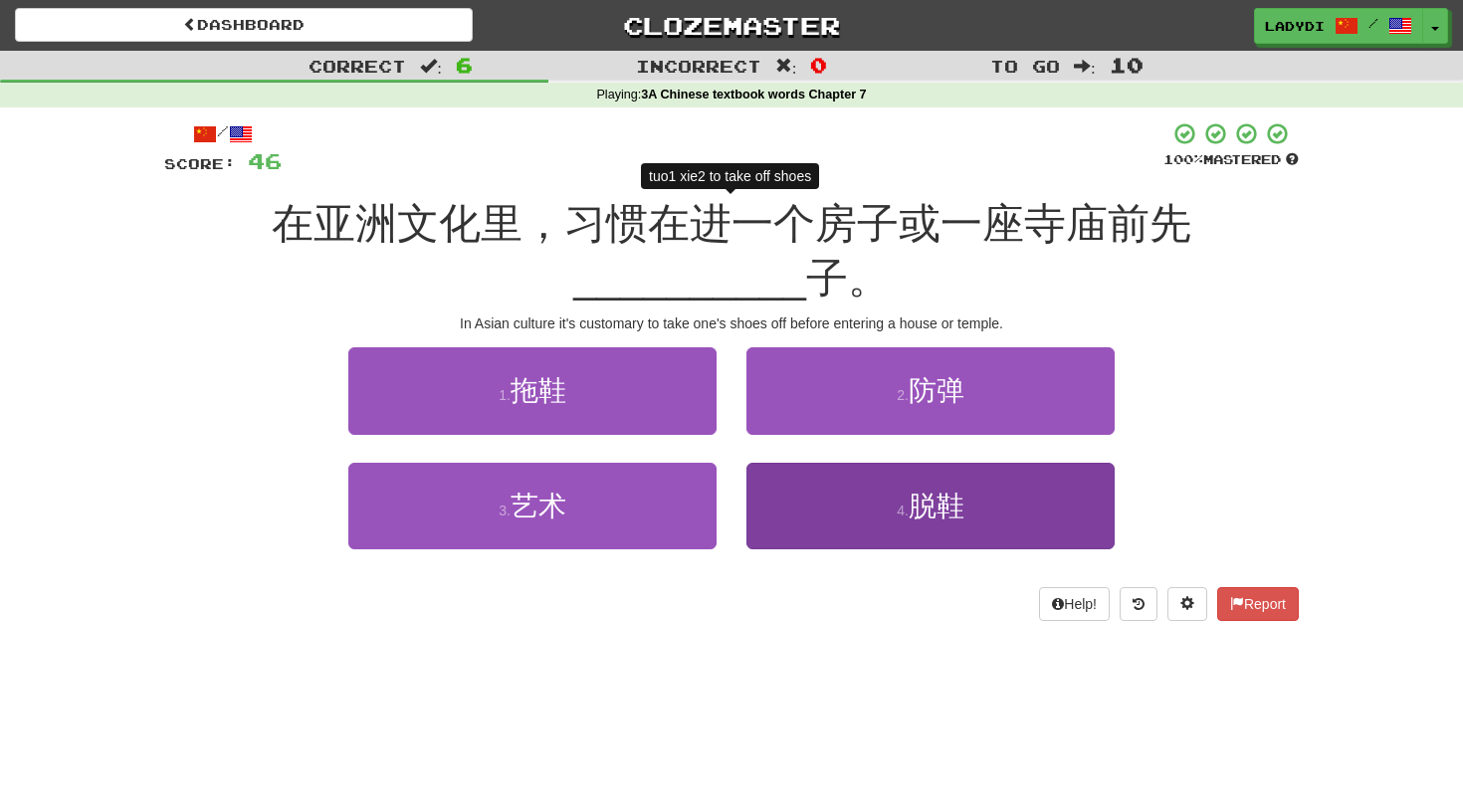 click on "4 .  脱鞋" at bounding box center [931, 506] 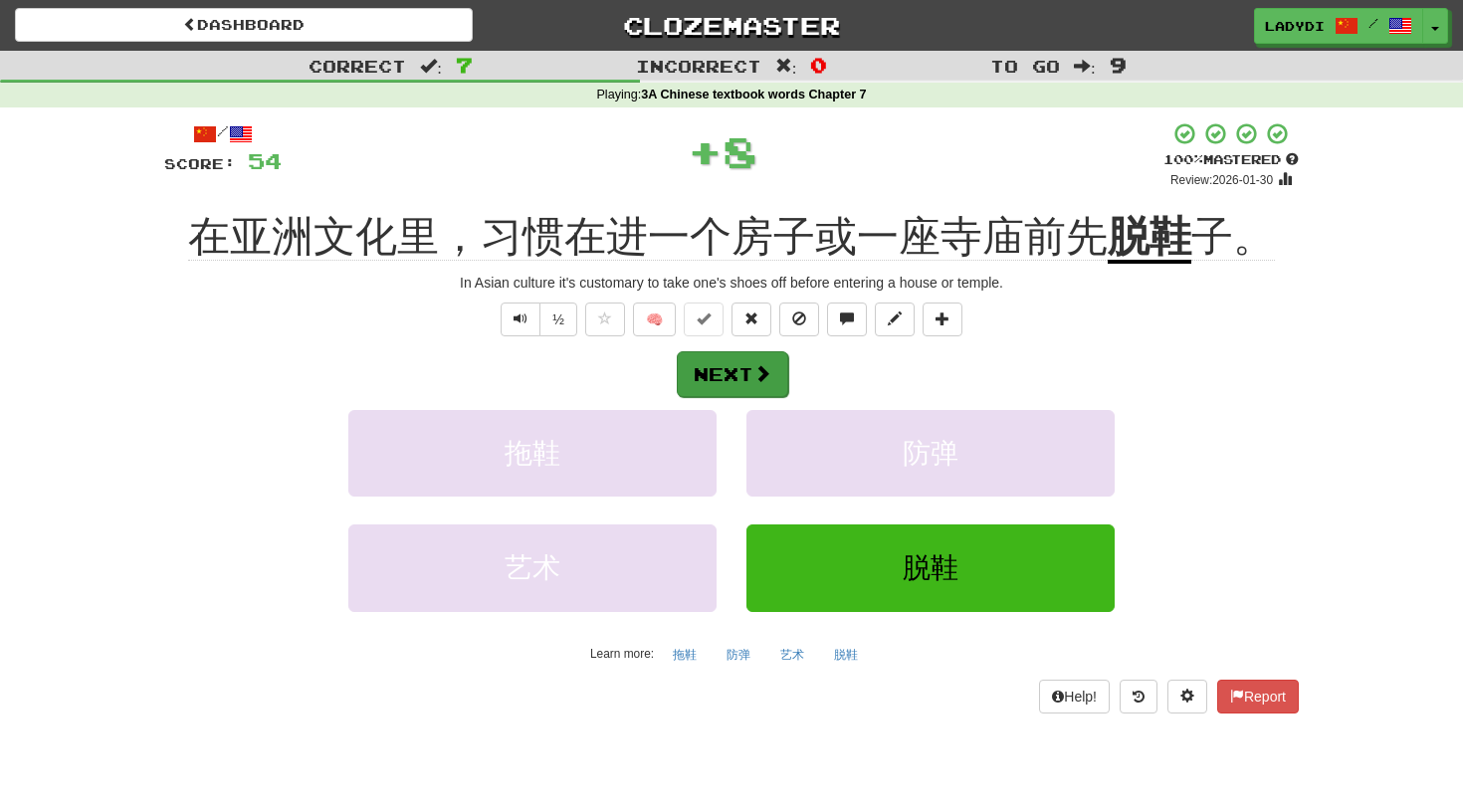 click on "Next" at bounding box center (732, 374) 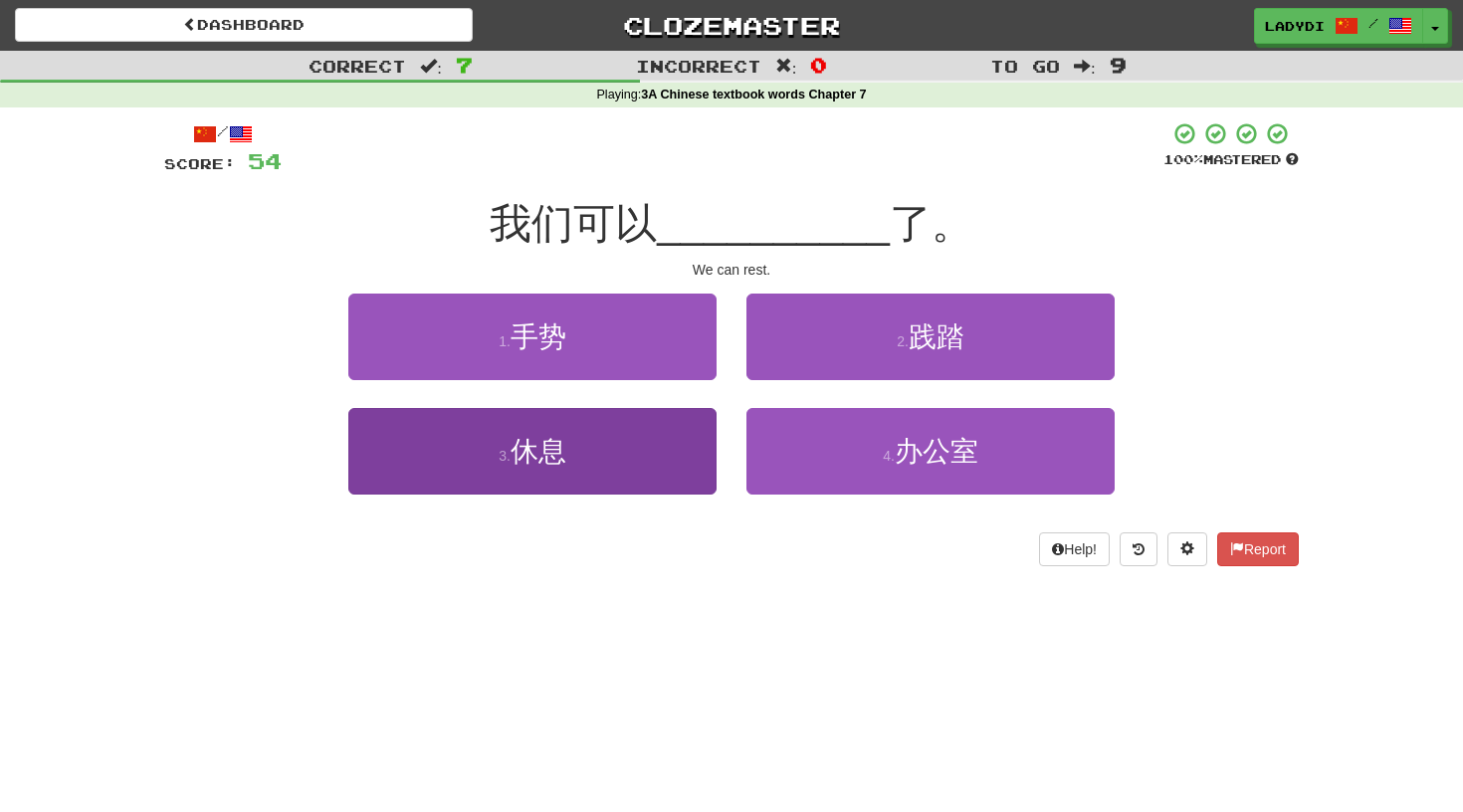 click on "3 .  休息" at bounding box center [532, 451] 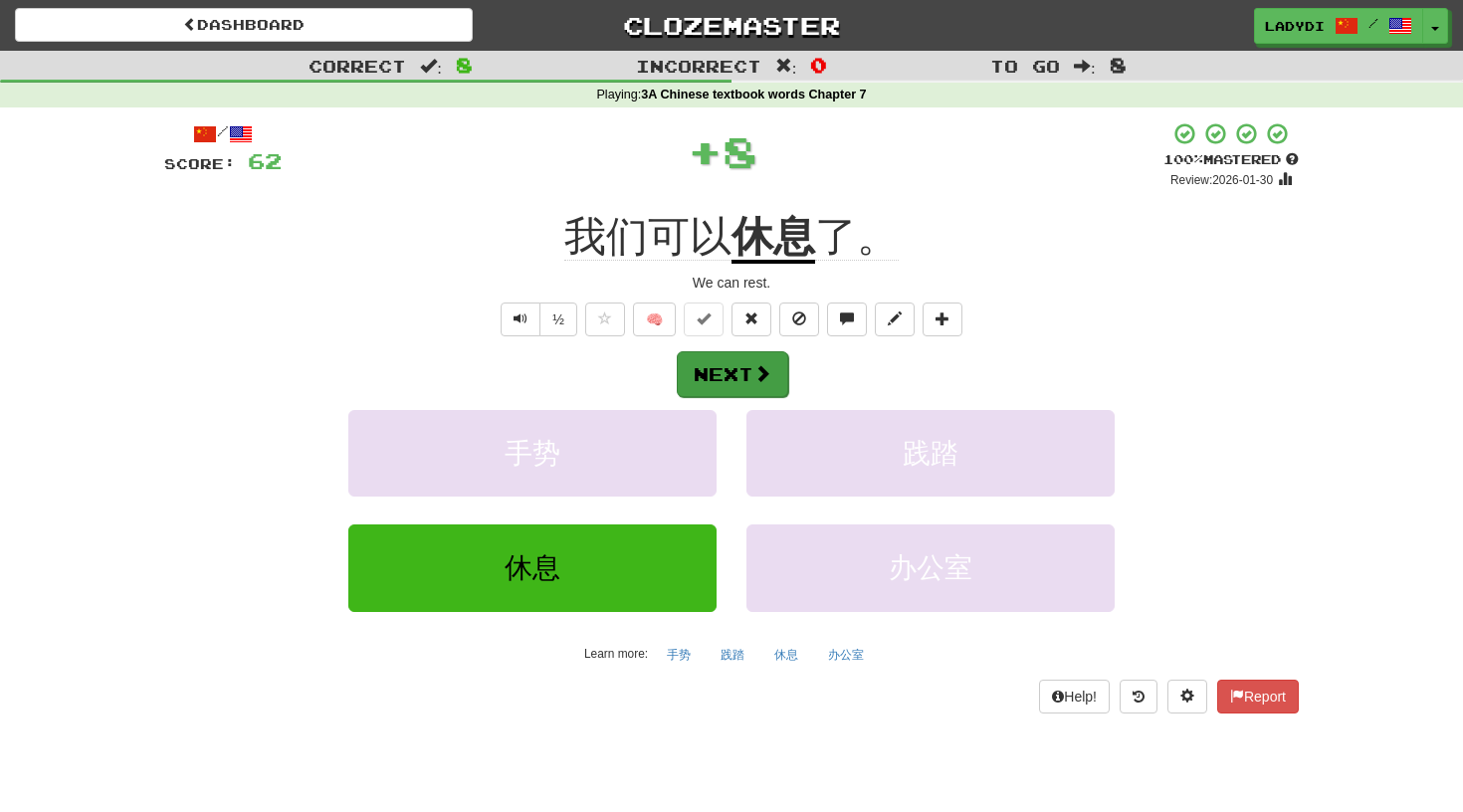 click on "Next" at bounding box center [732, 374] 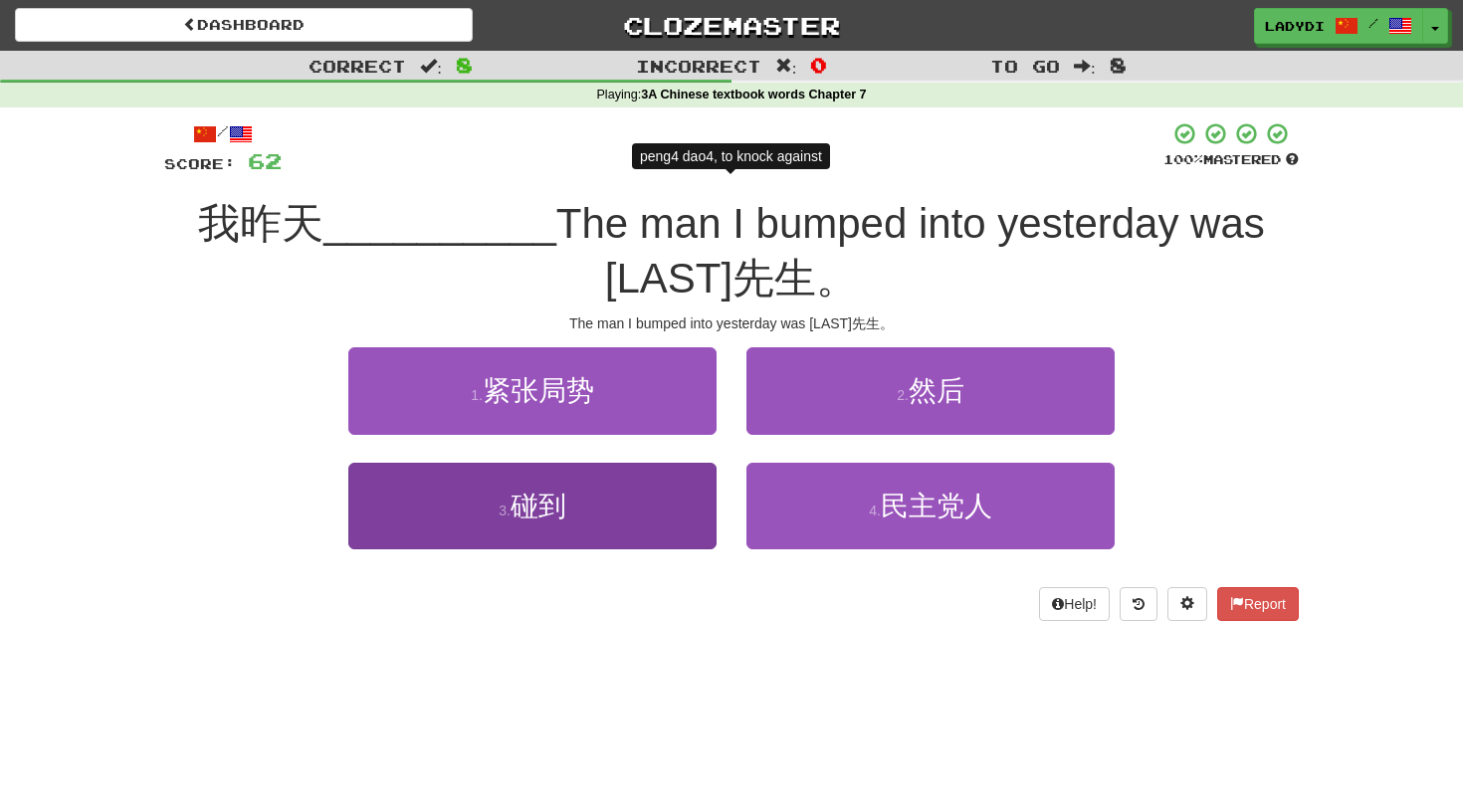 click on "3 .  碰到" at bounding box center (532, 506) 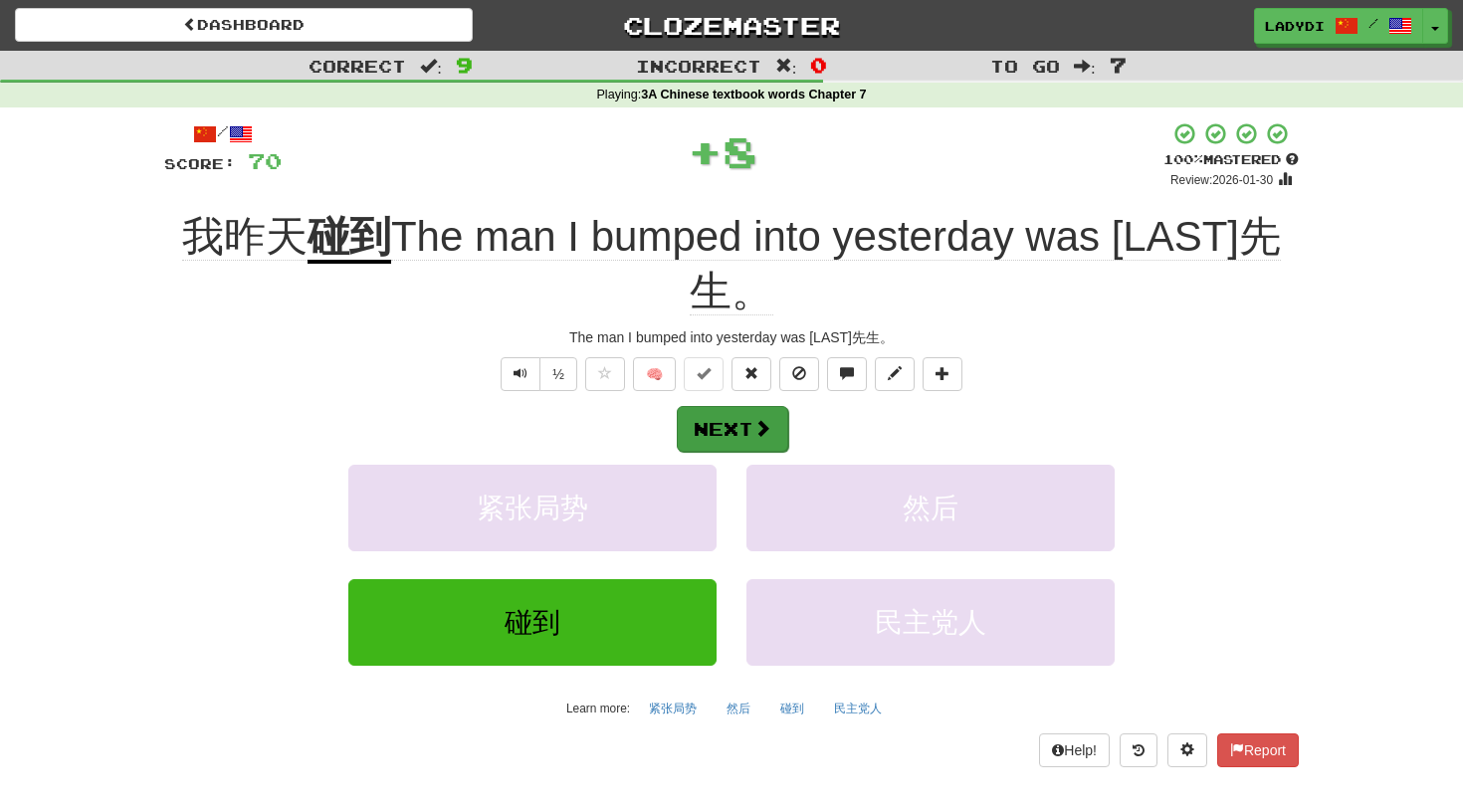 click at bounding box center (762, 428) 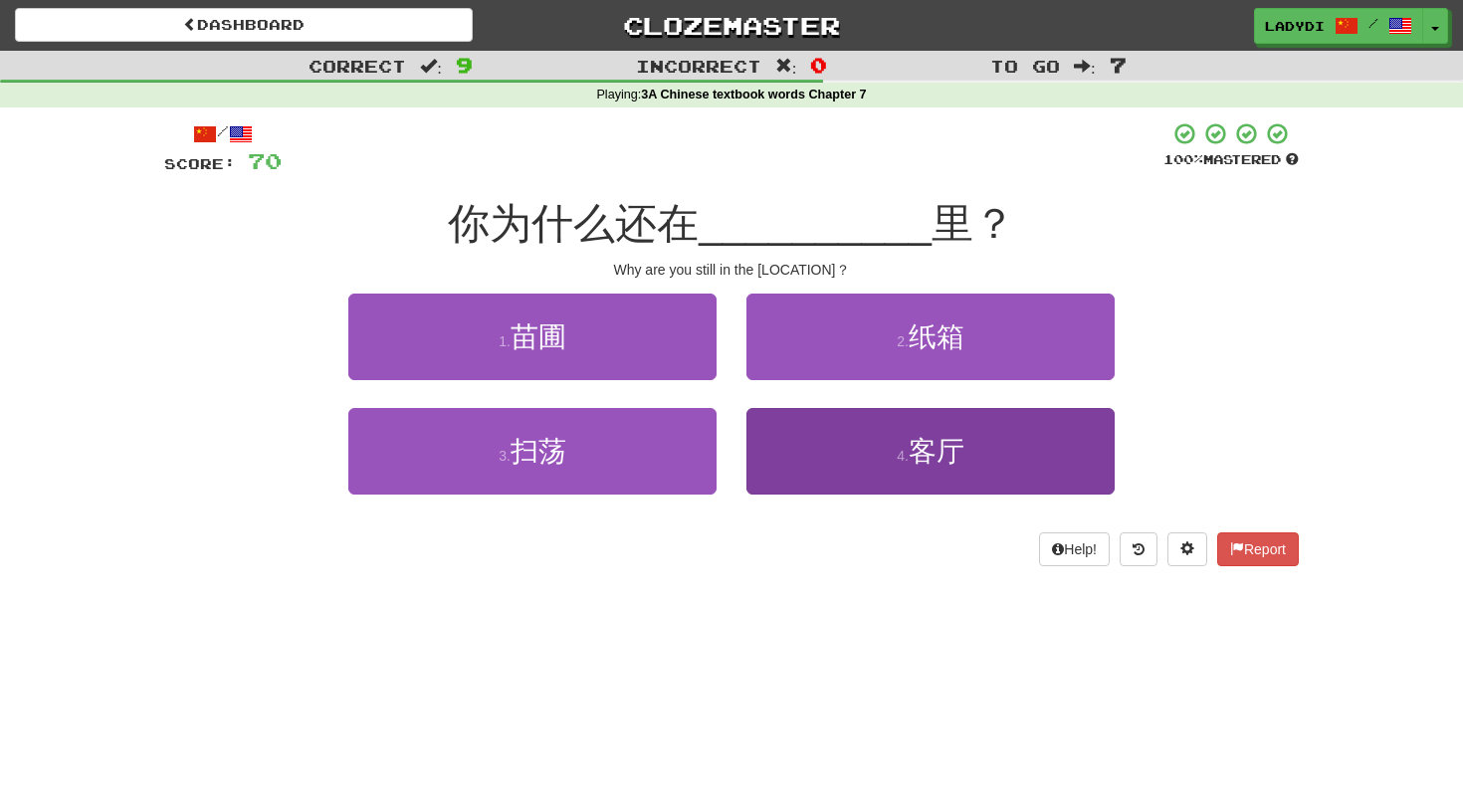 click on "4 .  客厅" at bounding box center [931, 451] 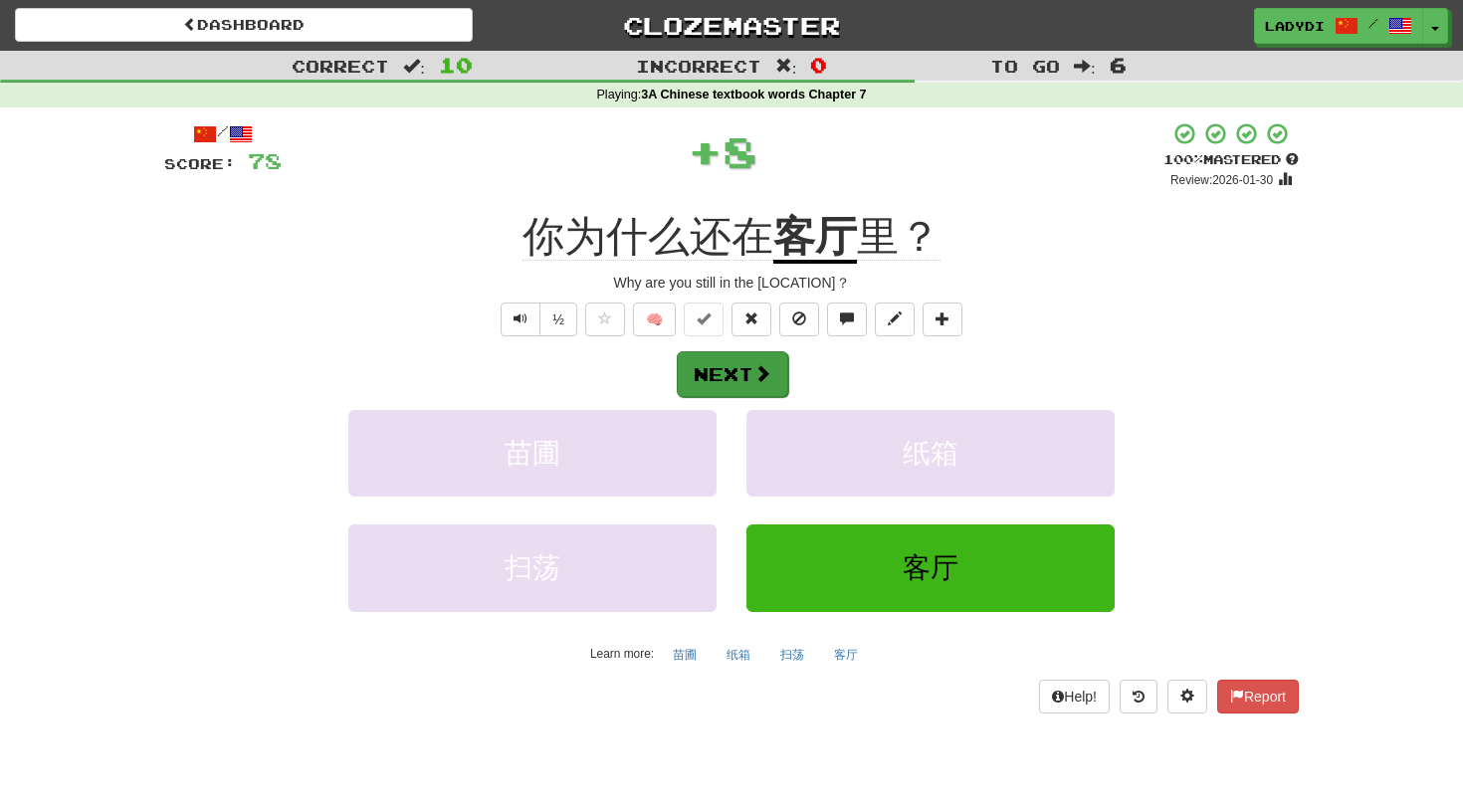 click at bounding box center (762, 373) 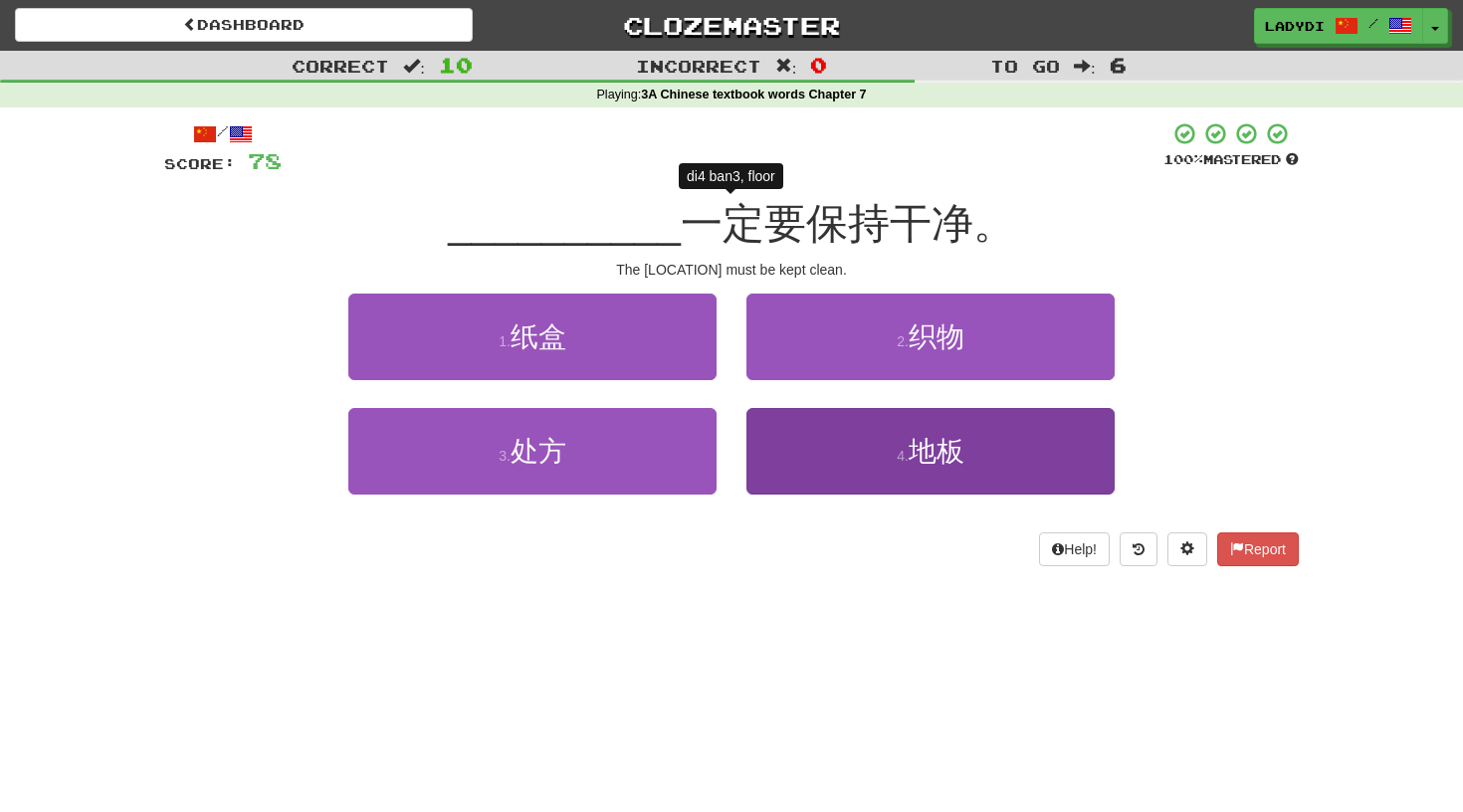 click on "4 .  地板" at bounding box center [931, 451] 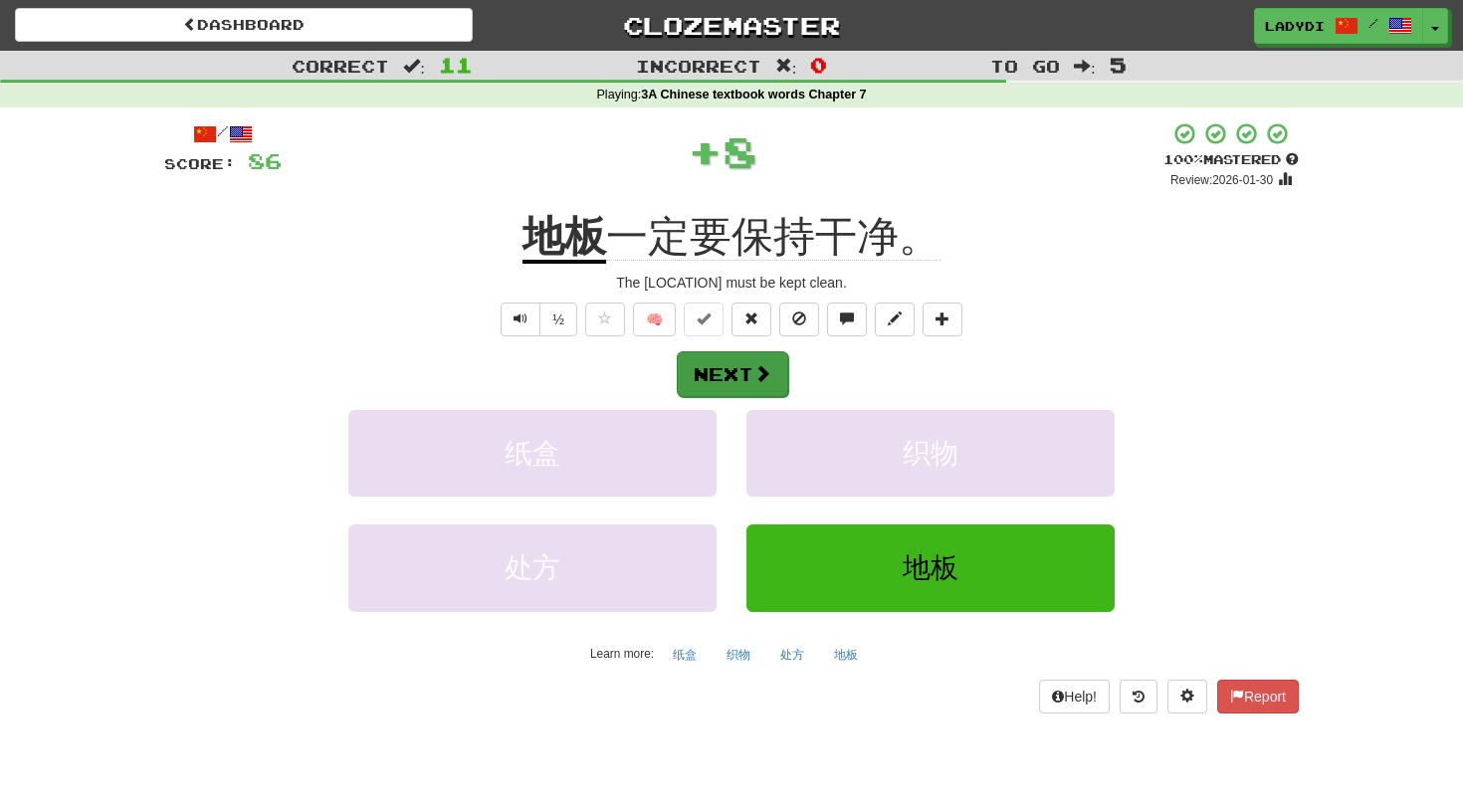 click on "Next" at bounding box center (732, 374) 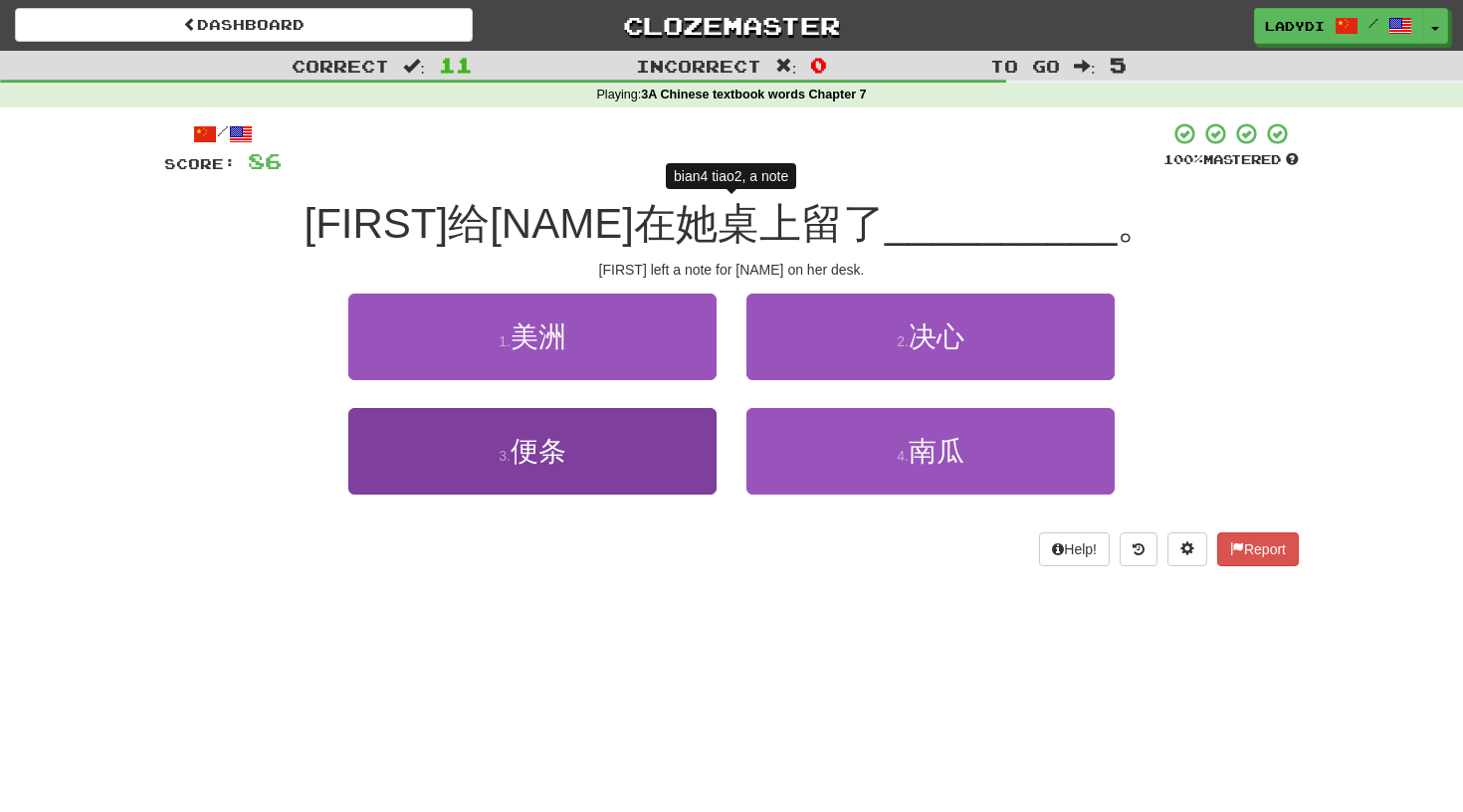 click on "3 .  便条" at bounding box center [532, 451] 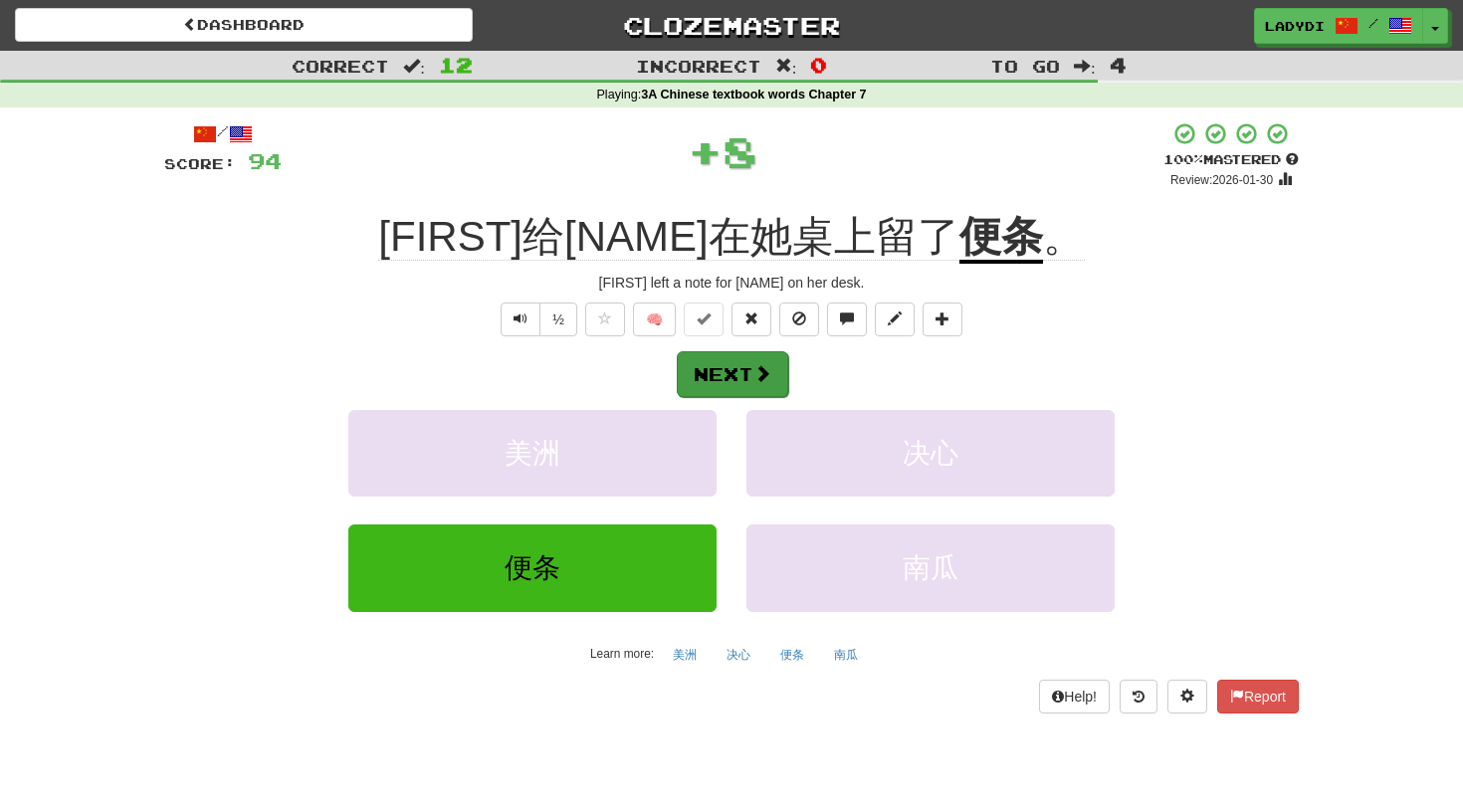 click on "Next" at bounding box center (732, 374) 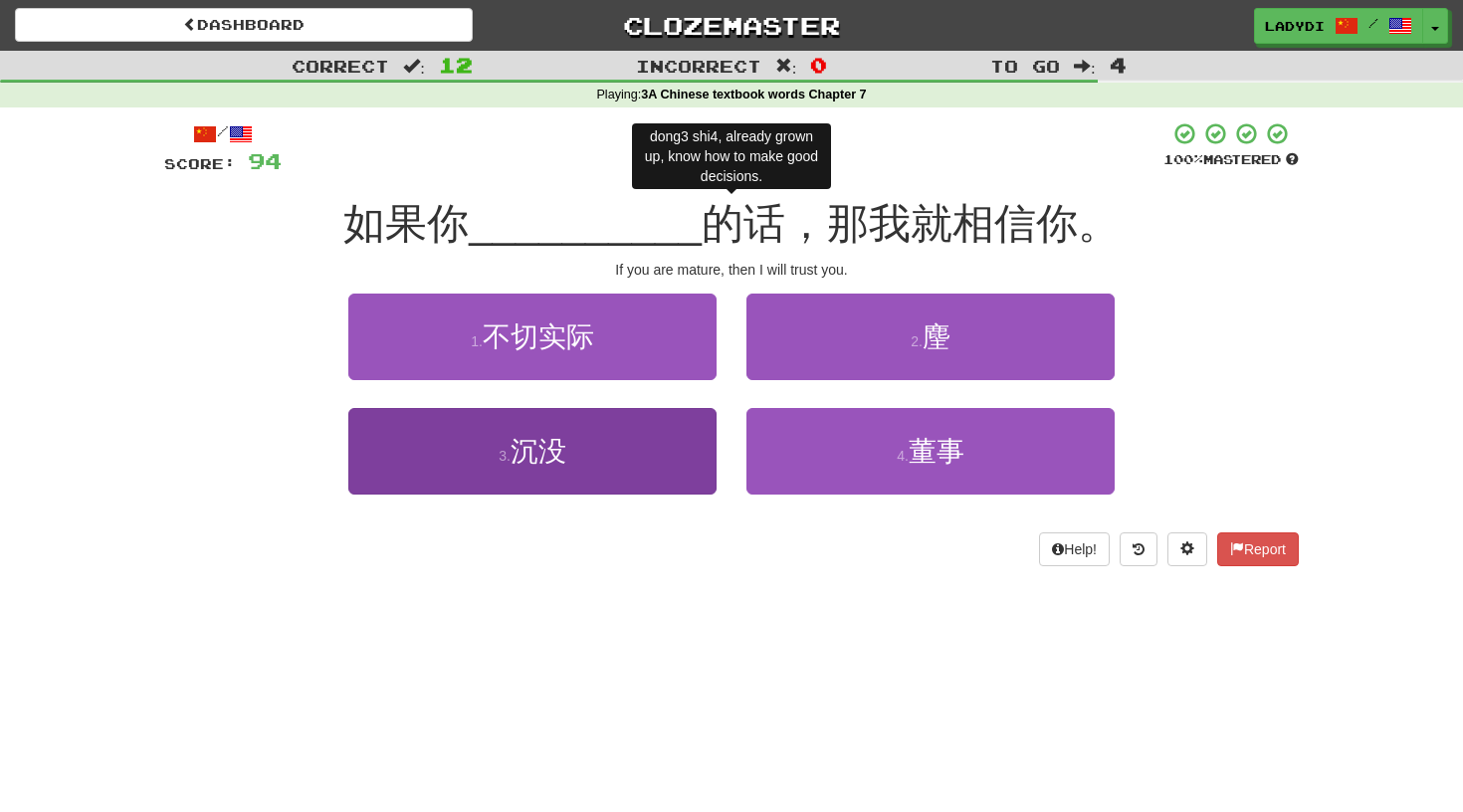 click on "3 .  沉没" at bounding box center (532, 451) 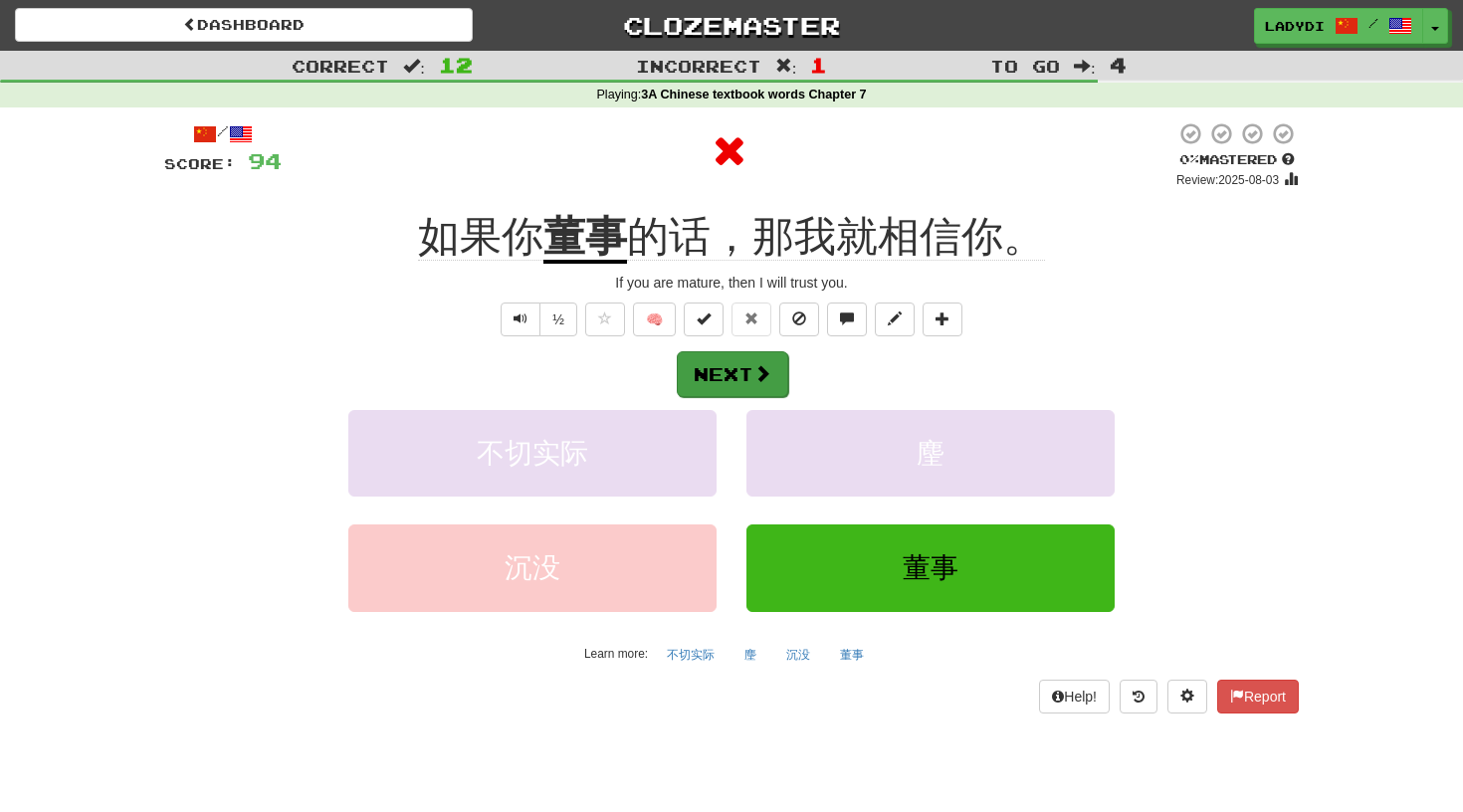 click on "Next" at bounding box center (732, 374) 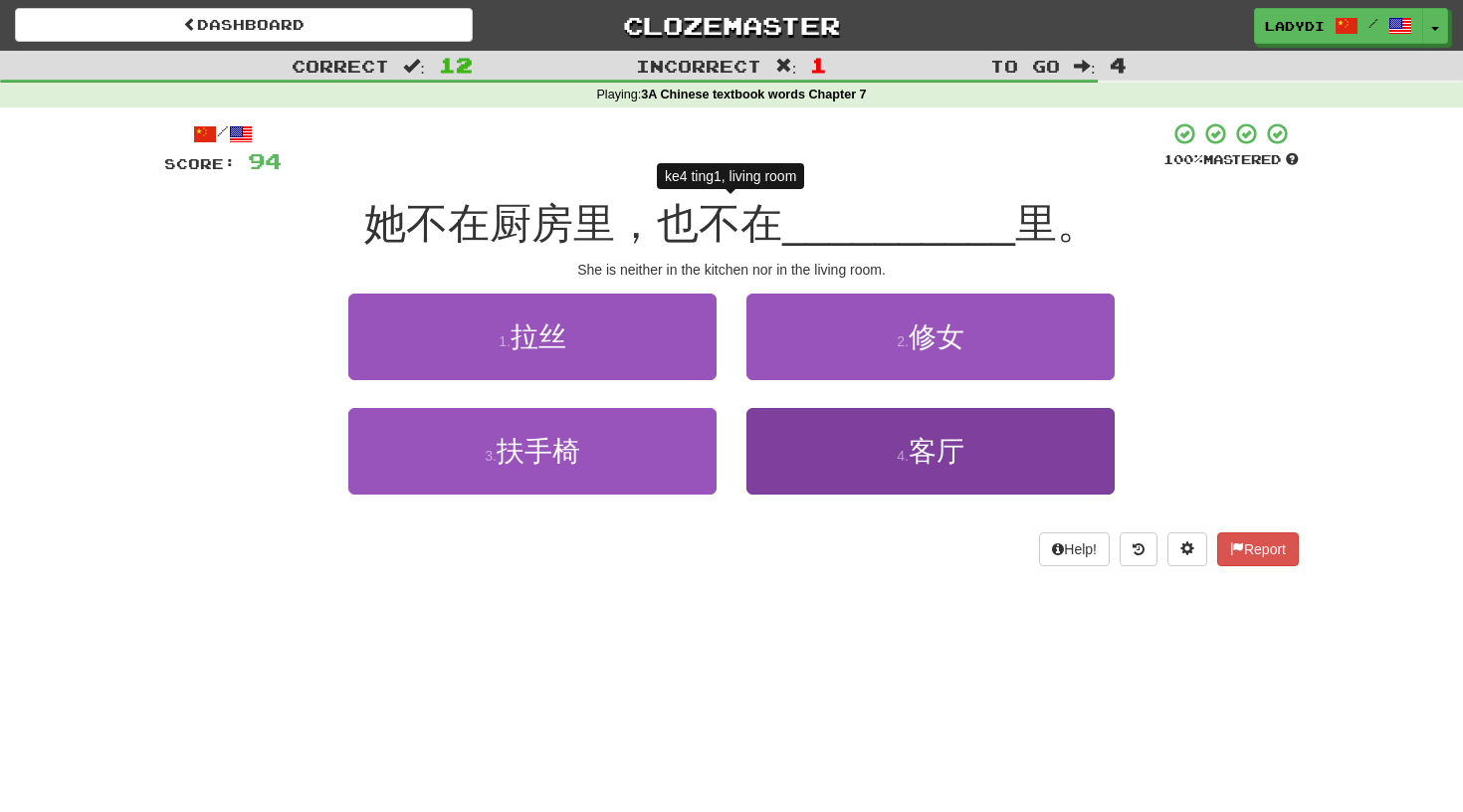 click on "4 .  客厅" at bounding box center (931, 451) 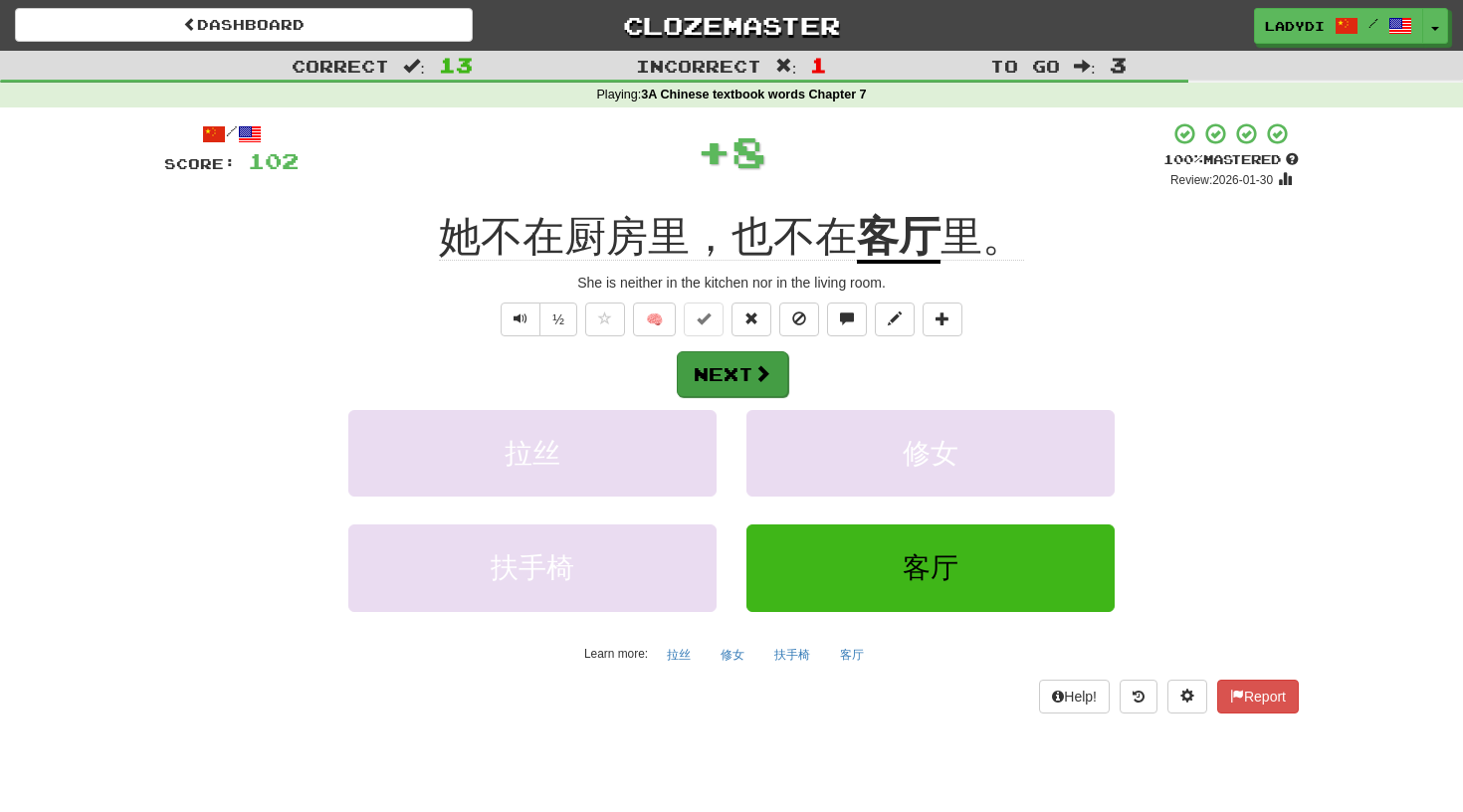 click on "Next" at bounding box center (732, 374) 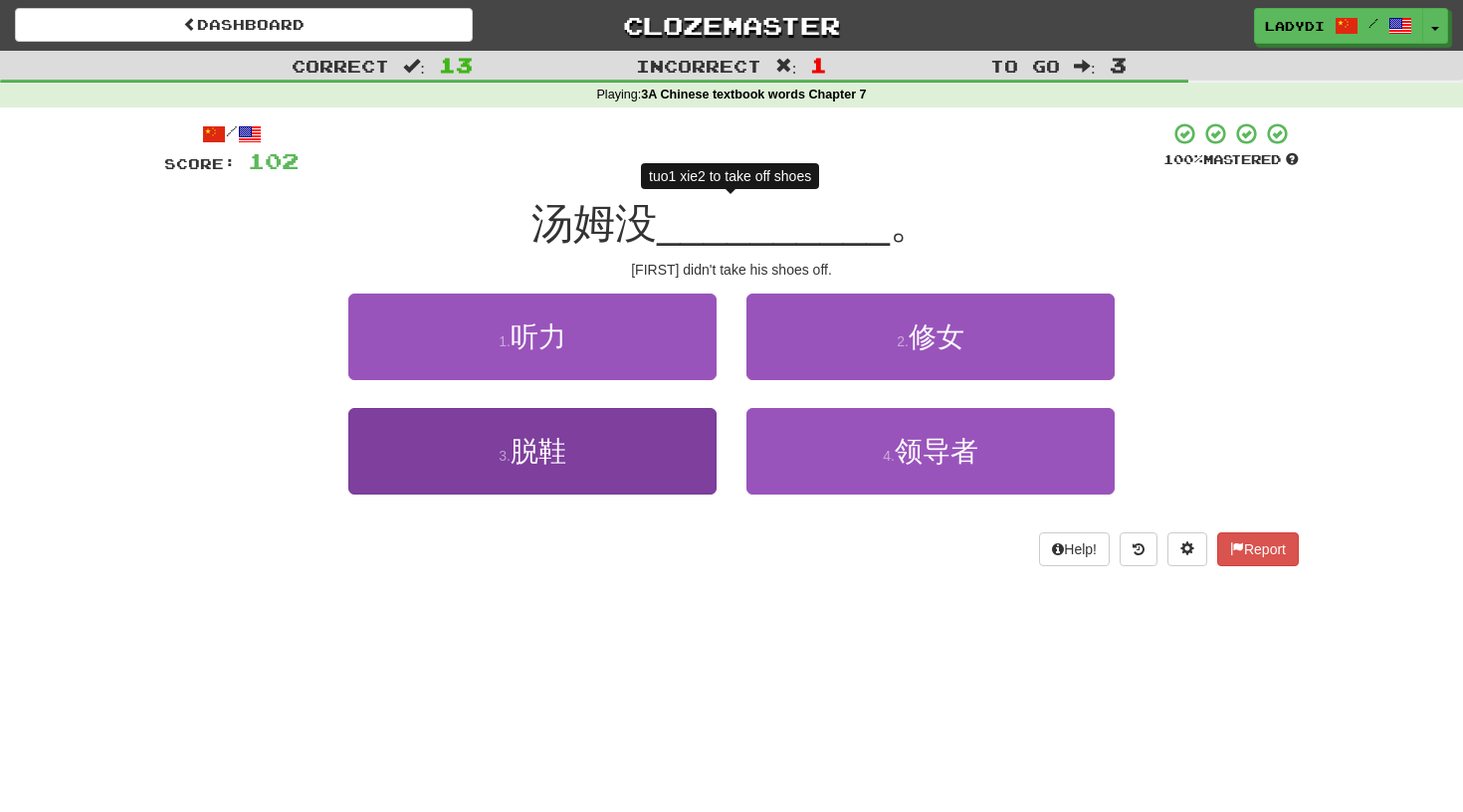 click on "3 .  脱鞋" at bounding box center (532, 451) 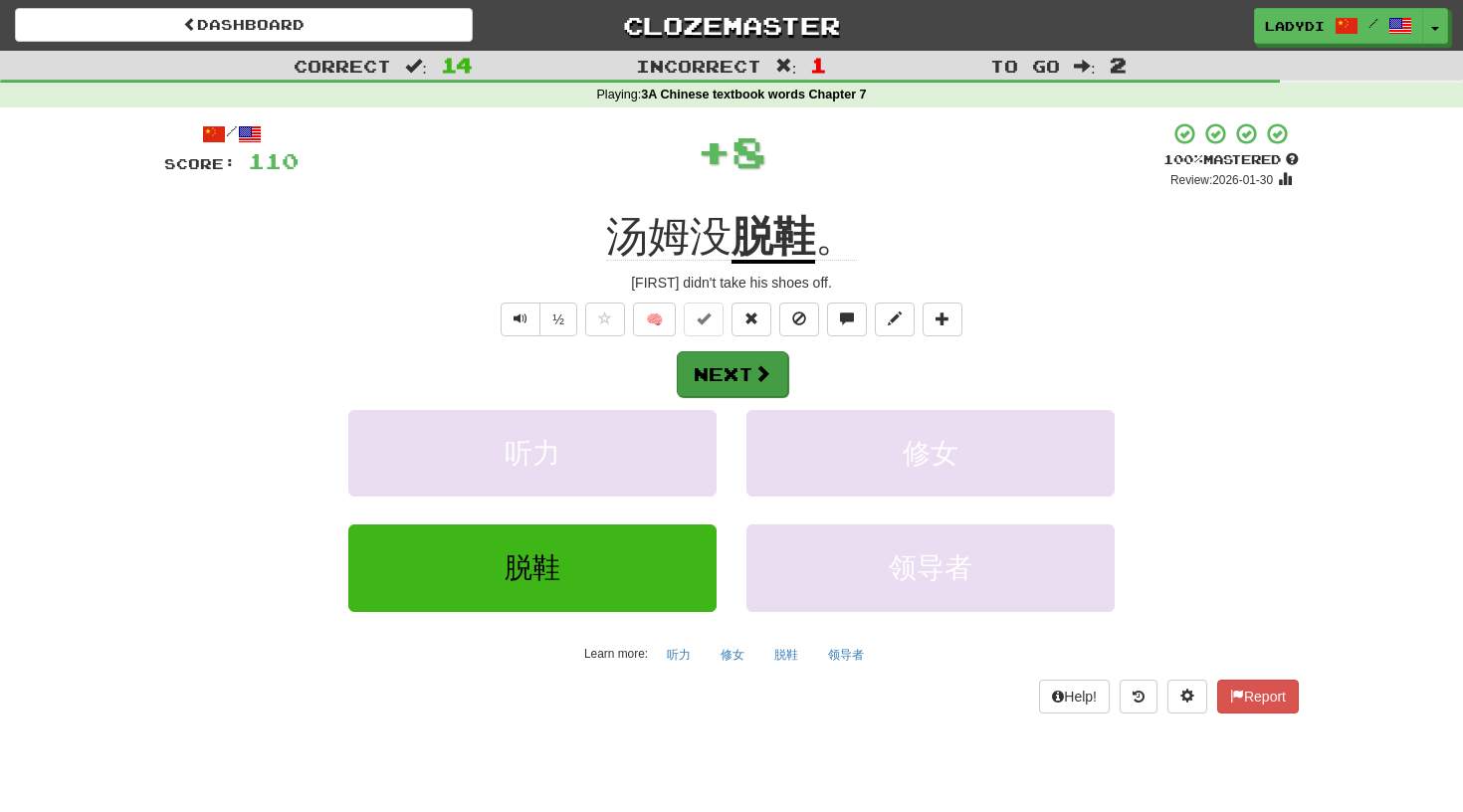 click on "Next" at bounding box center [732, 374] 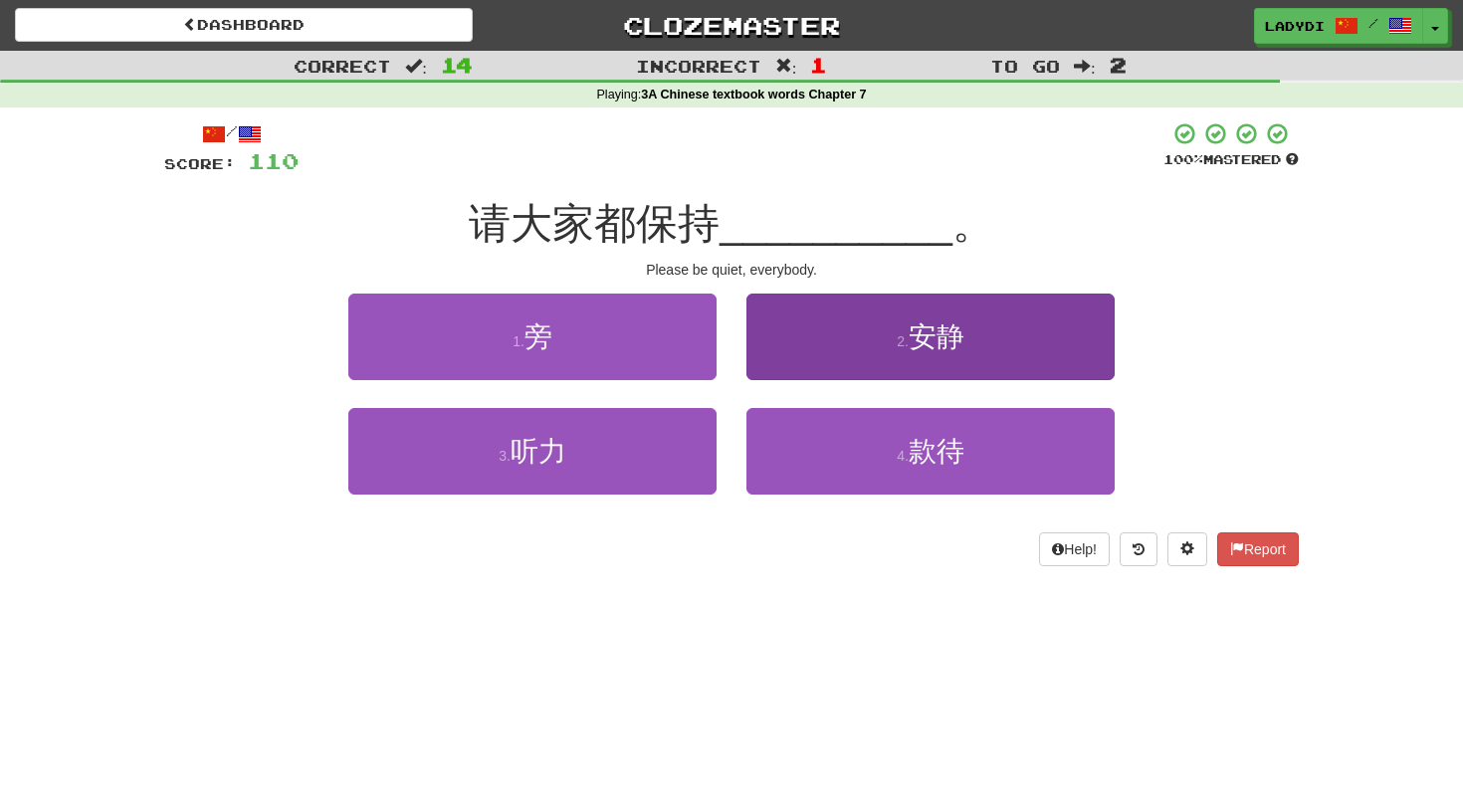 click on "2 .  安静" at bounding box center (931, 336) 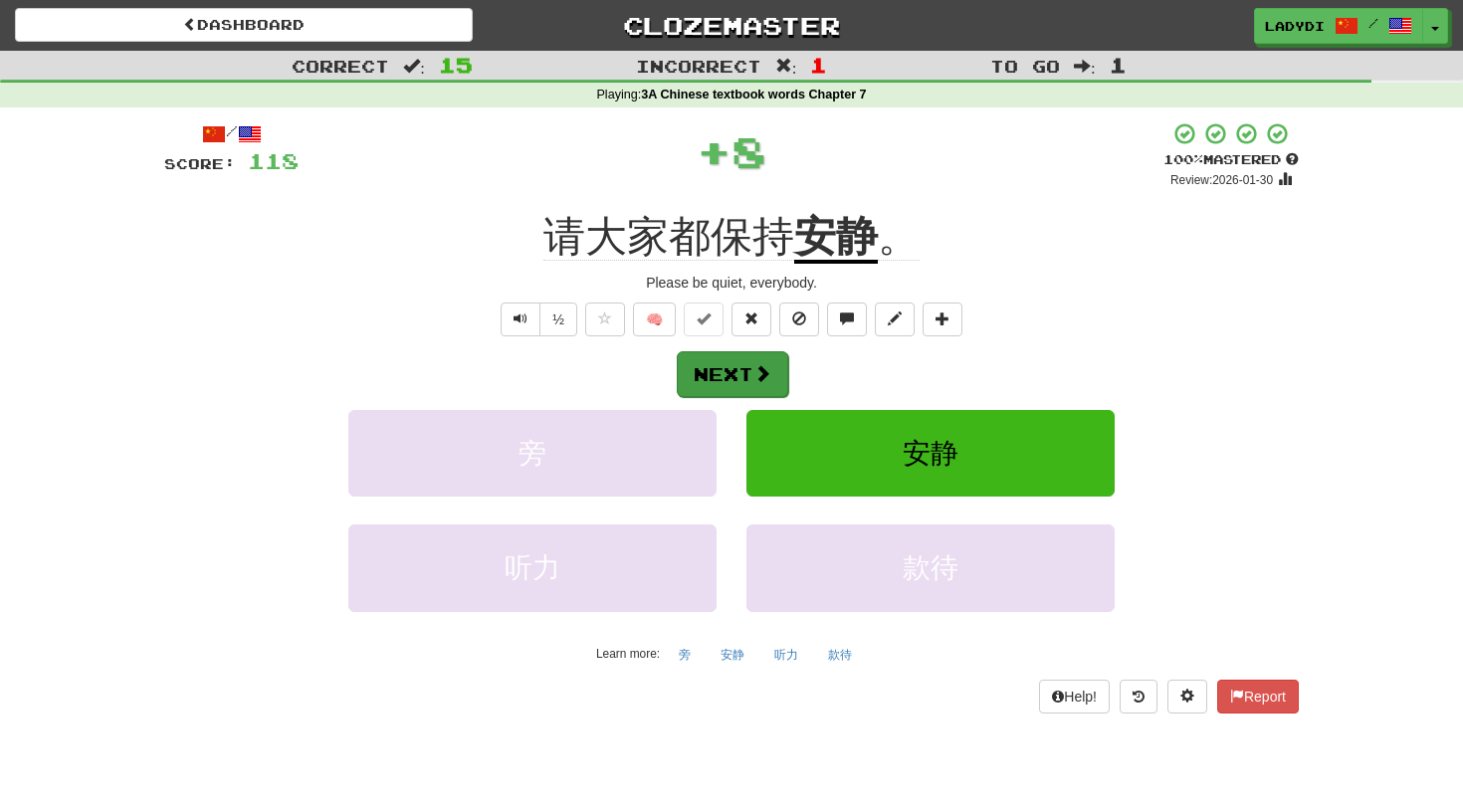 click on "Next" at bounding box center (732, 374) 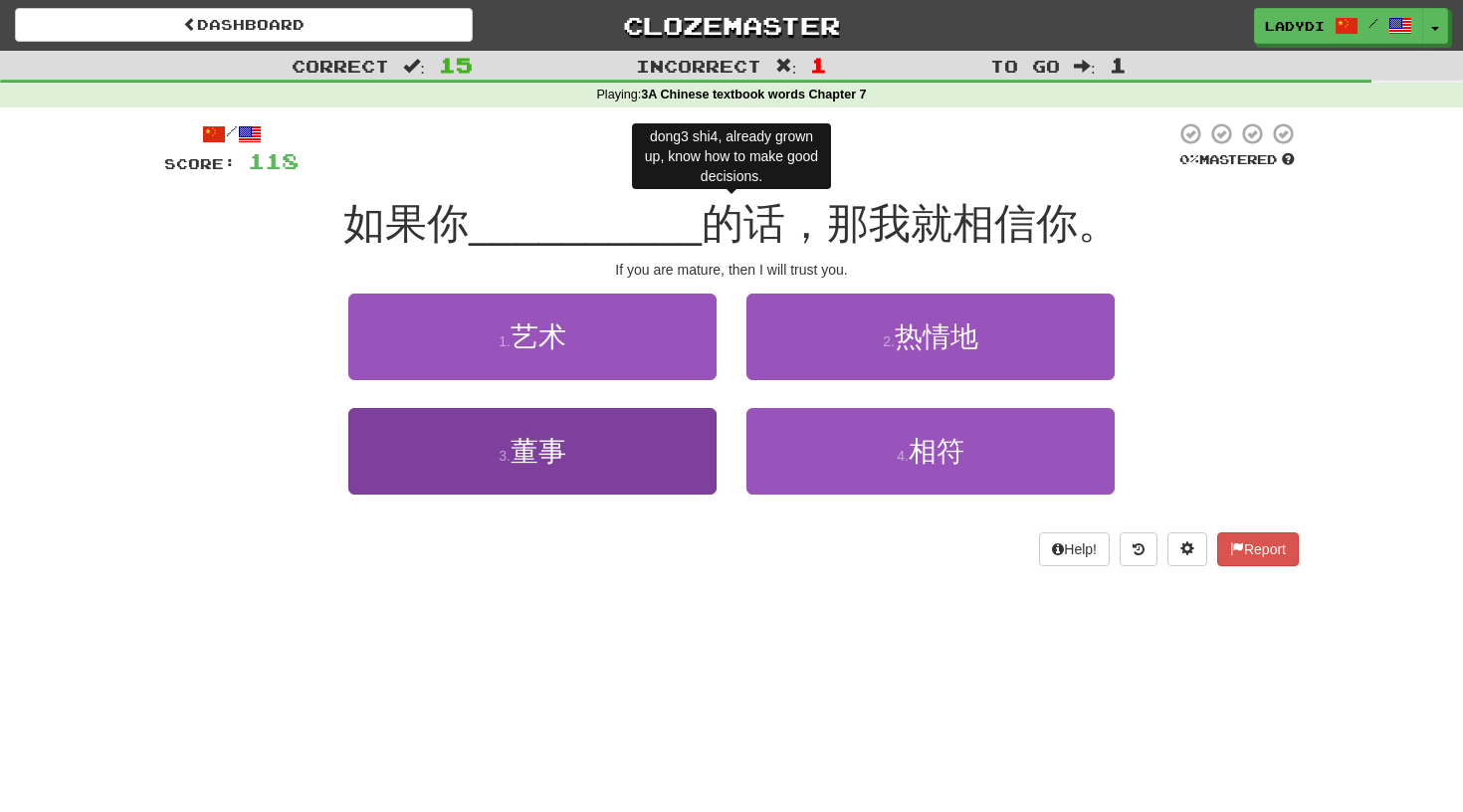 click on "3 .  董事" at bounding box center [532, 451] 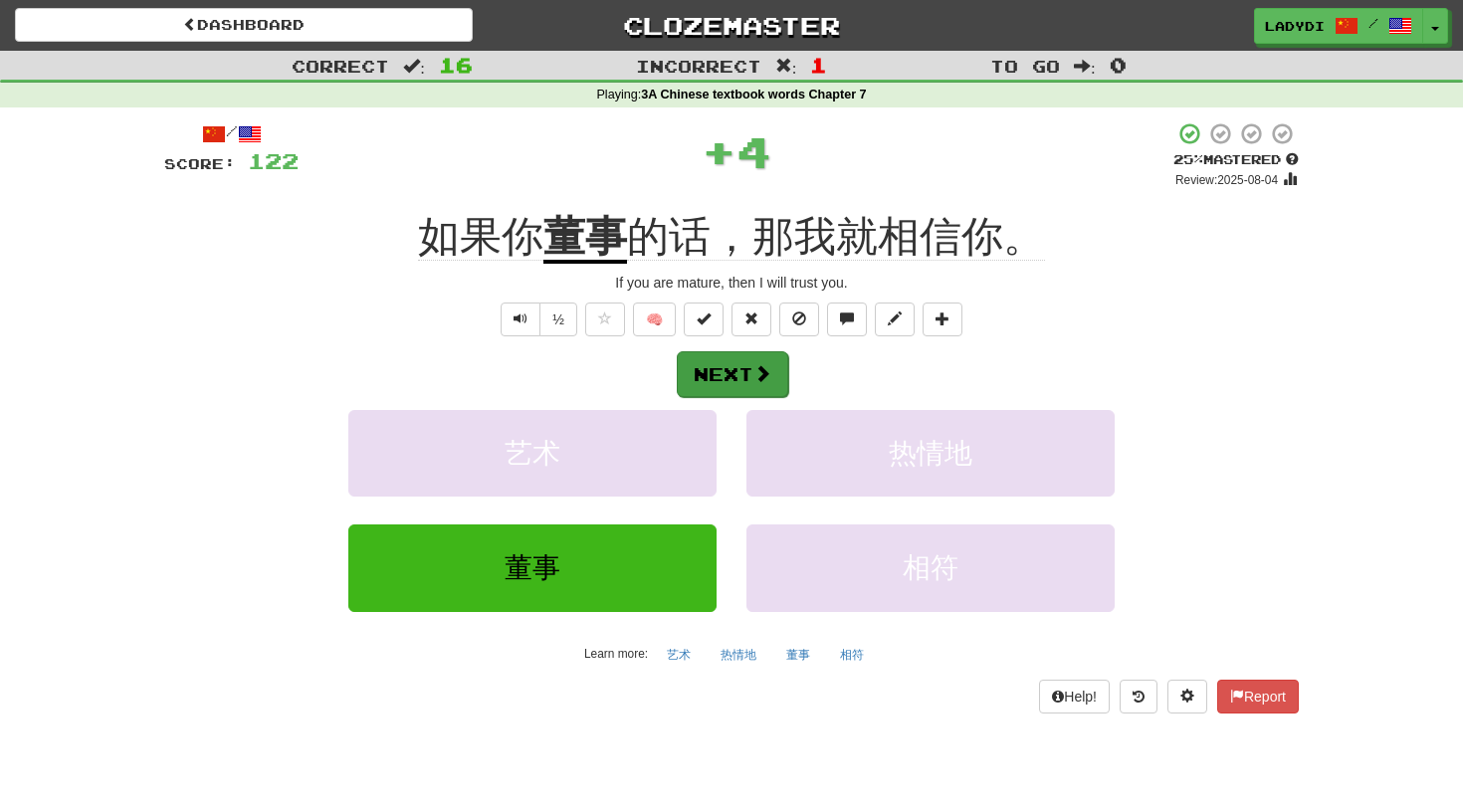 click at bounding box center [762, 373] 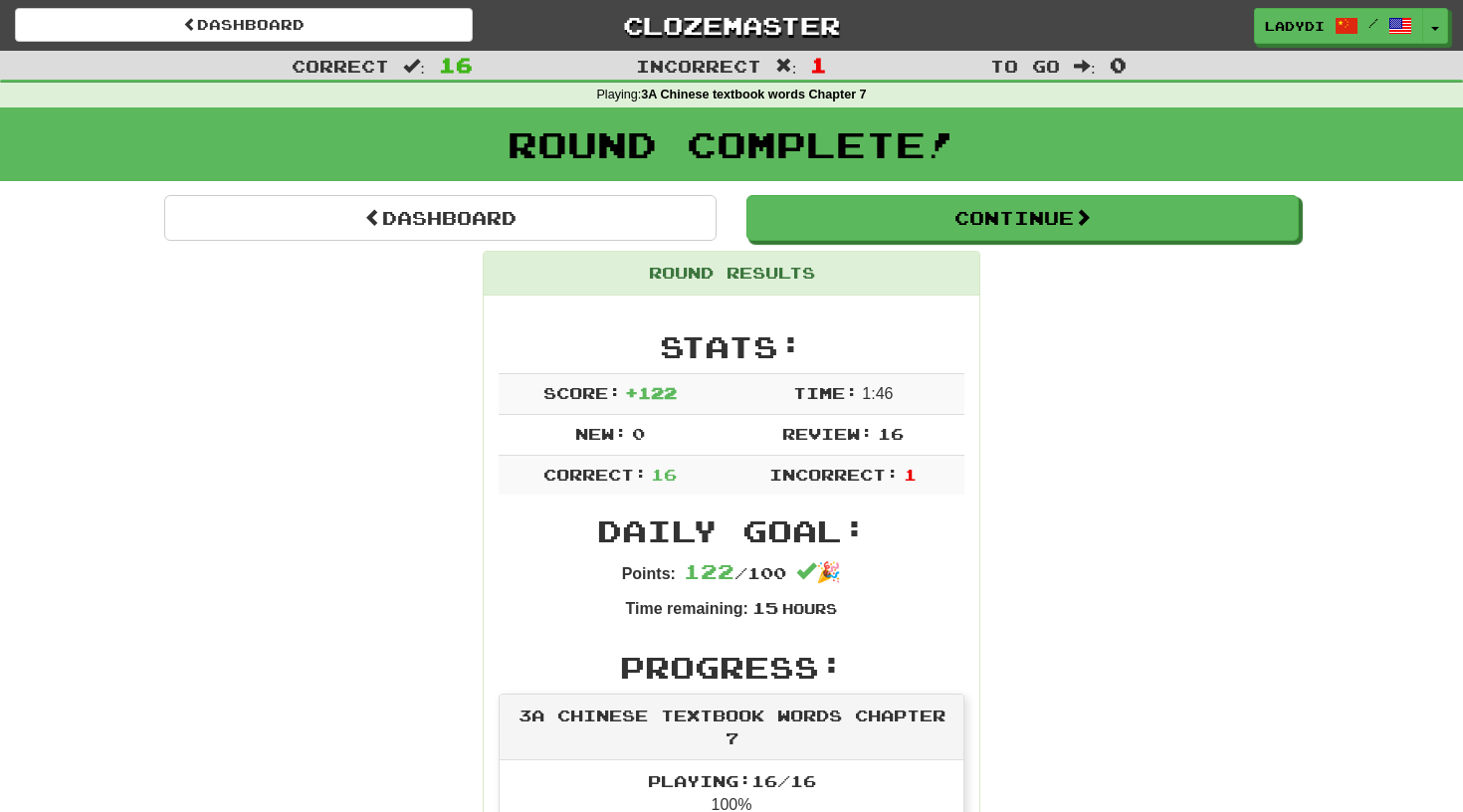 scroll, scrollTop: 0, scrollLeft: 0, axis: both 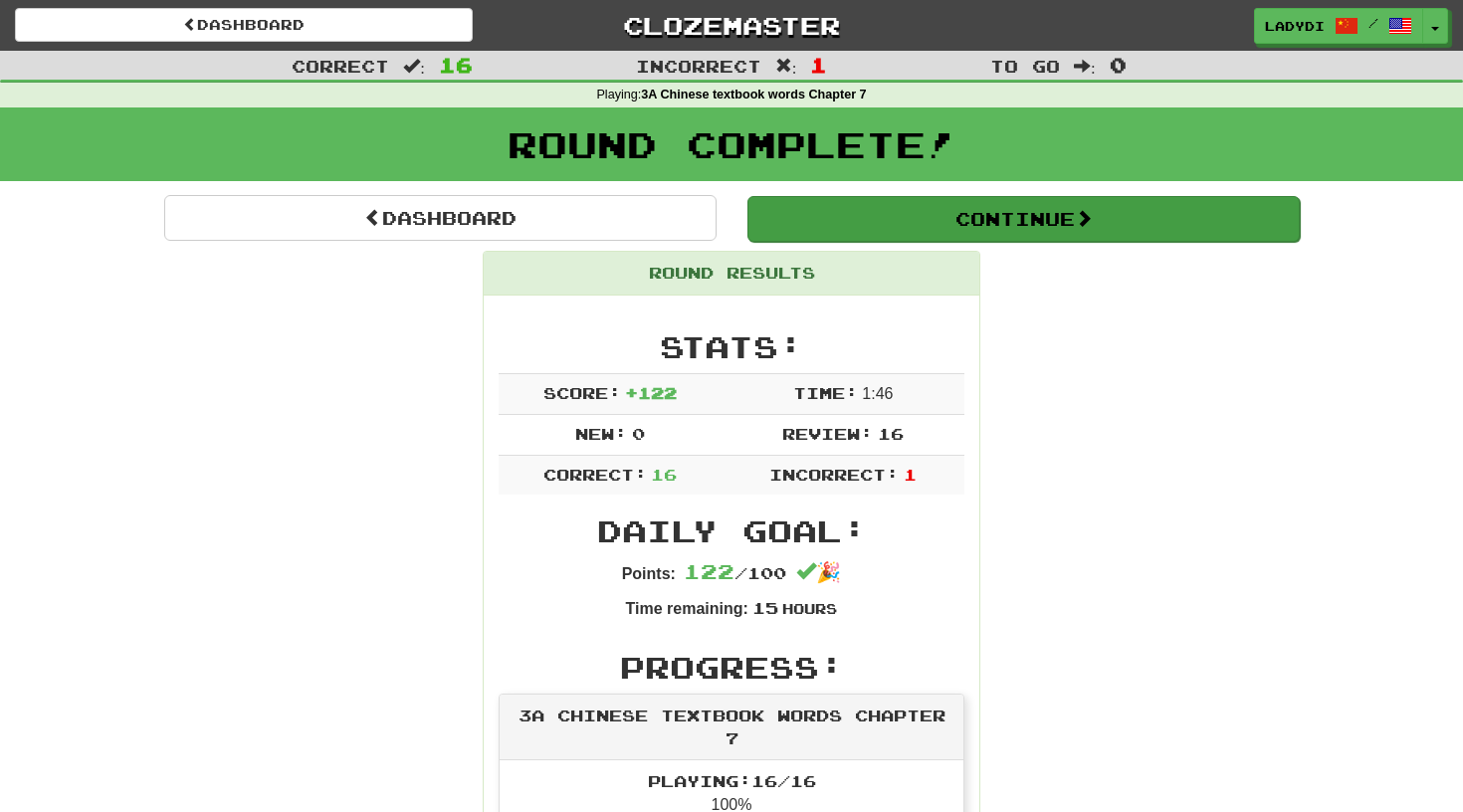 click on "Continue" at bounding box center [1023, 219] 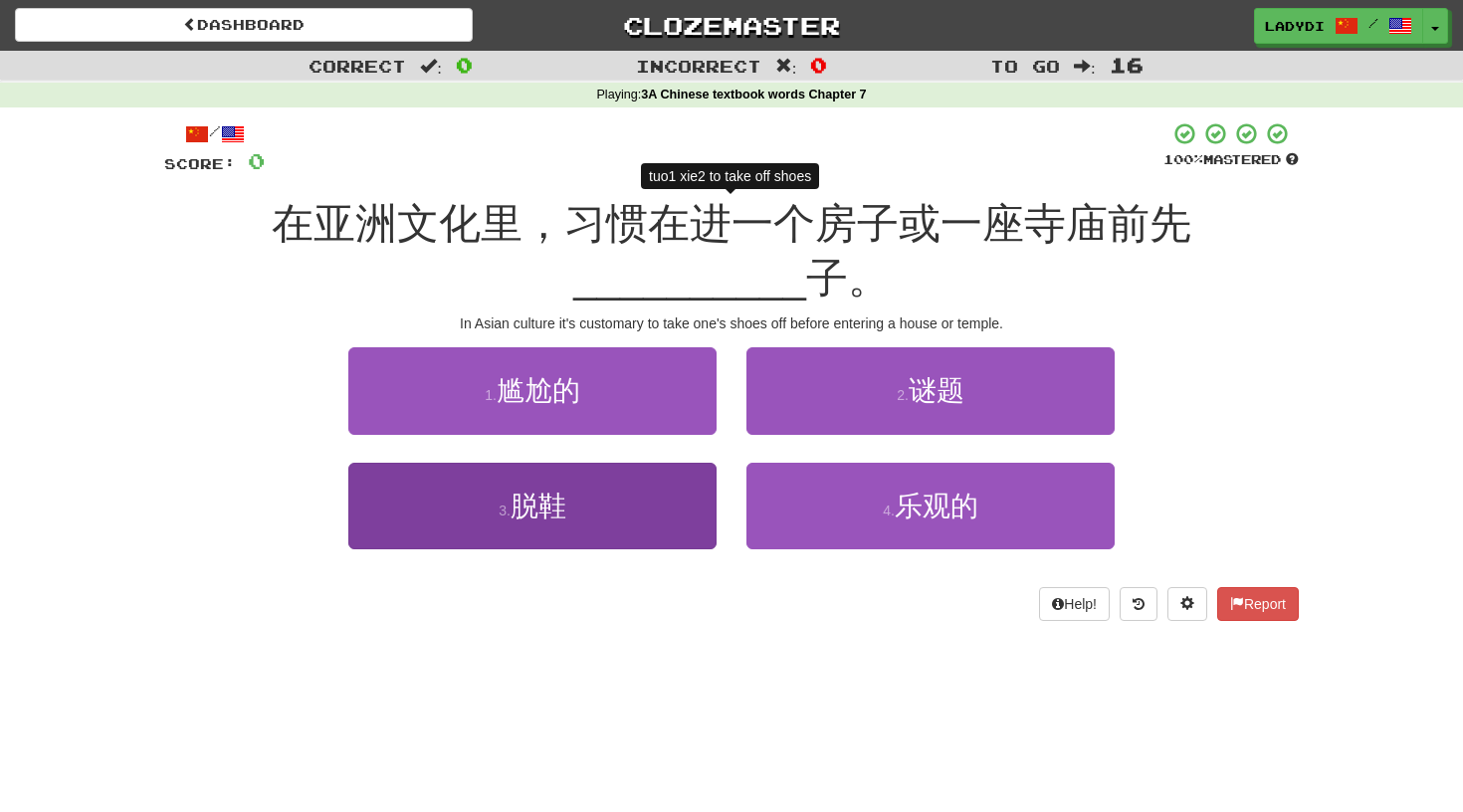 click on "3 .  脱鞋" at bounding box center [532, 506] 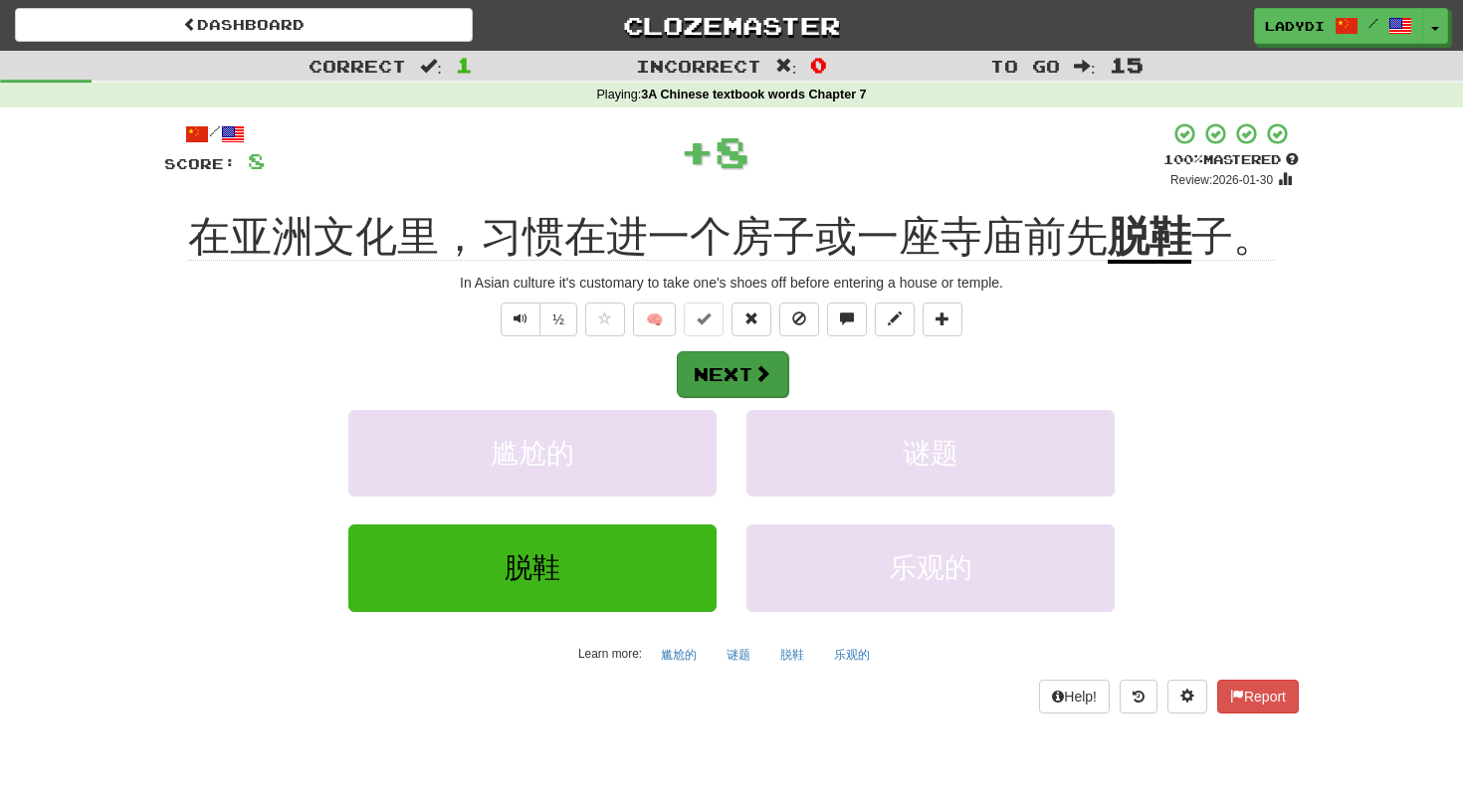 click on "Next" at bounding box center [732, 374] 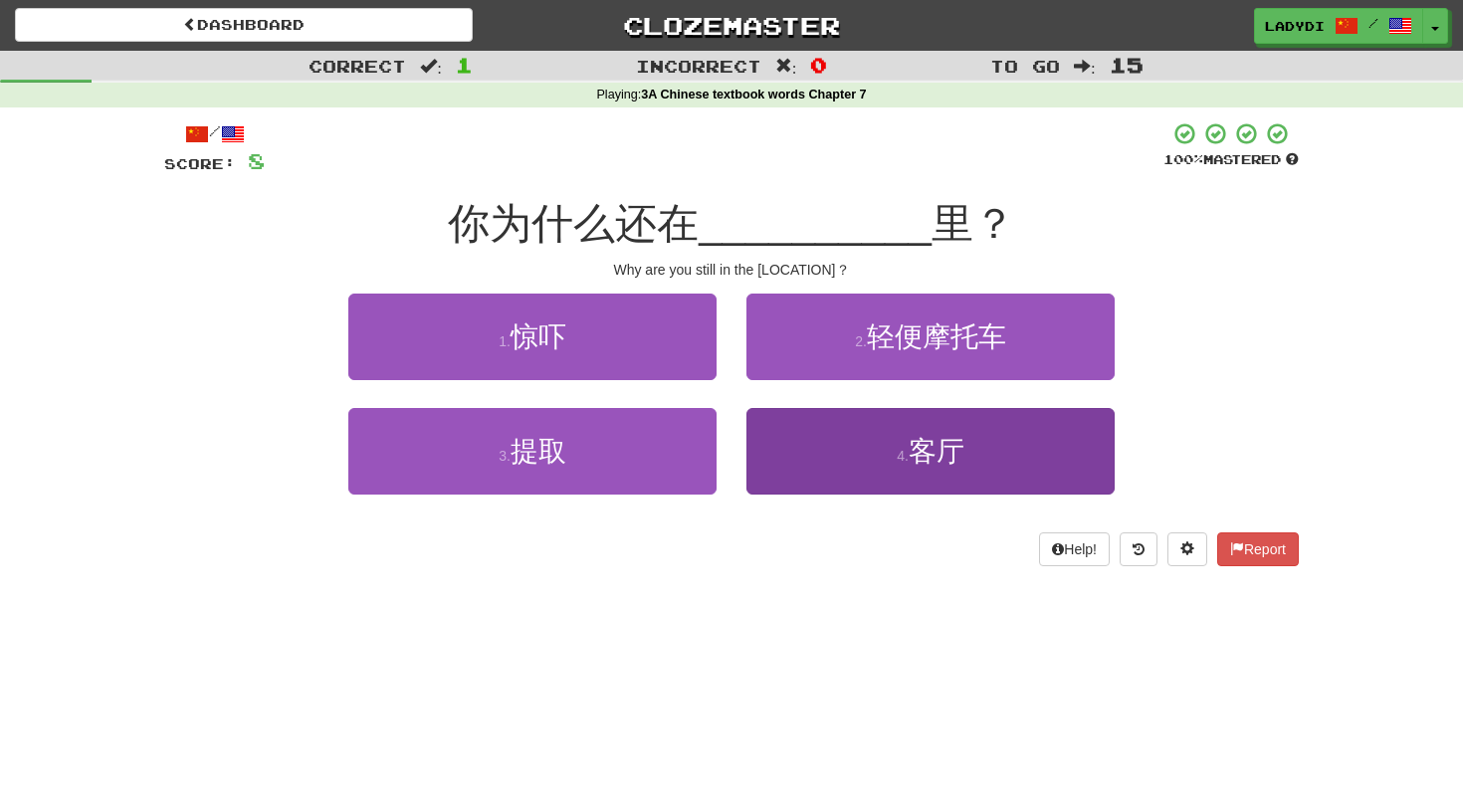 click on "4 .  客厅" at bounding box center (931, 451) 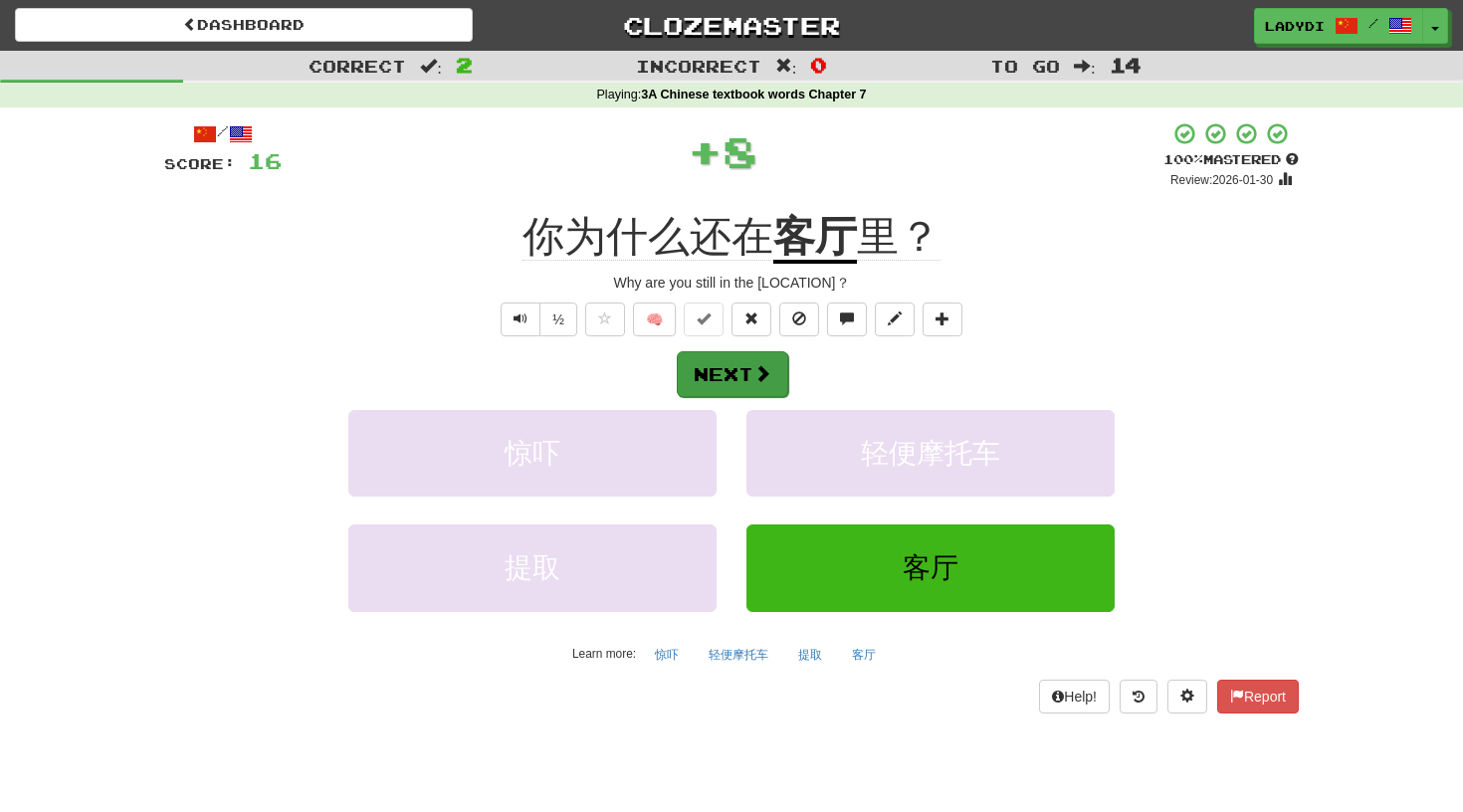click at bounding box center (762, 373) 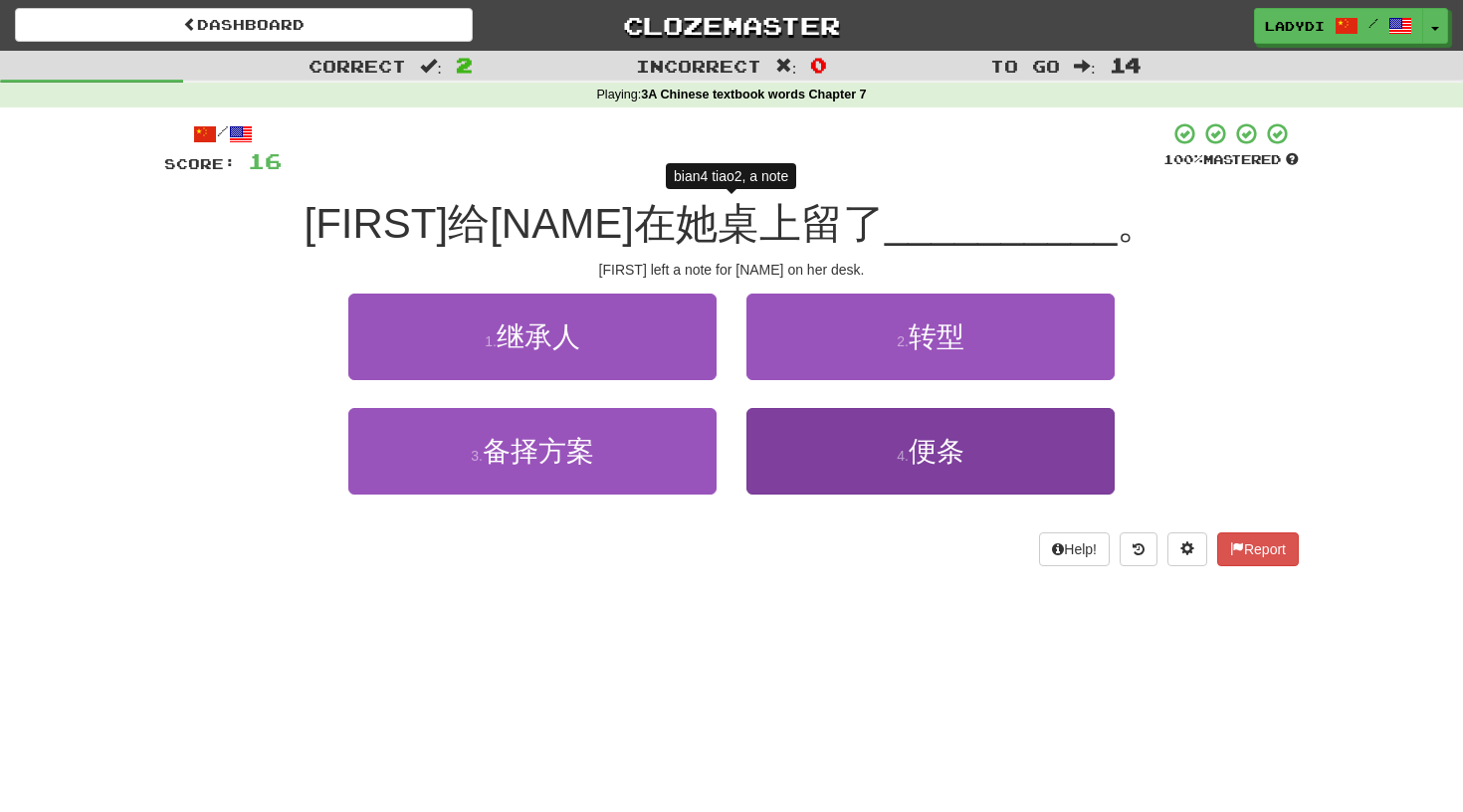 click on "4 .  便条" at bounding box center [931, 451] 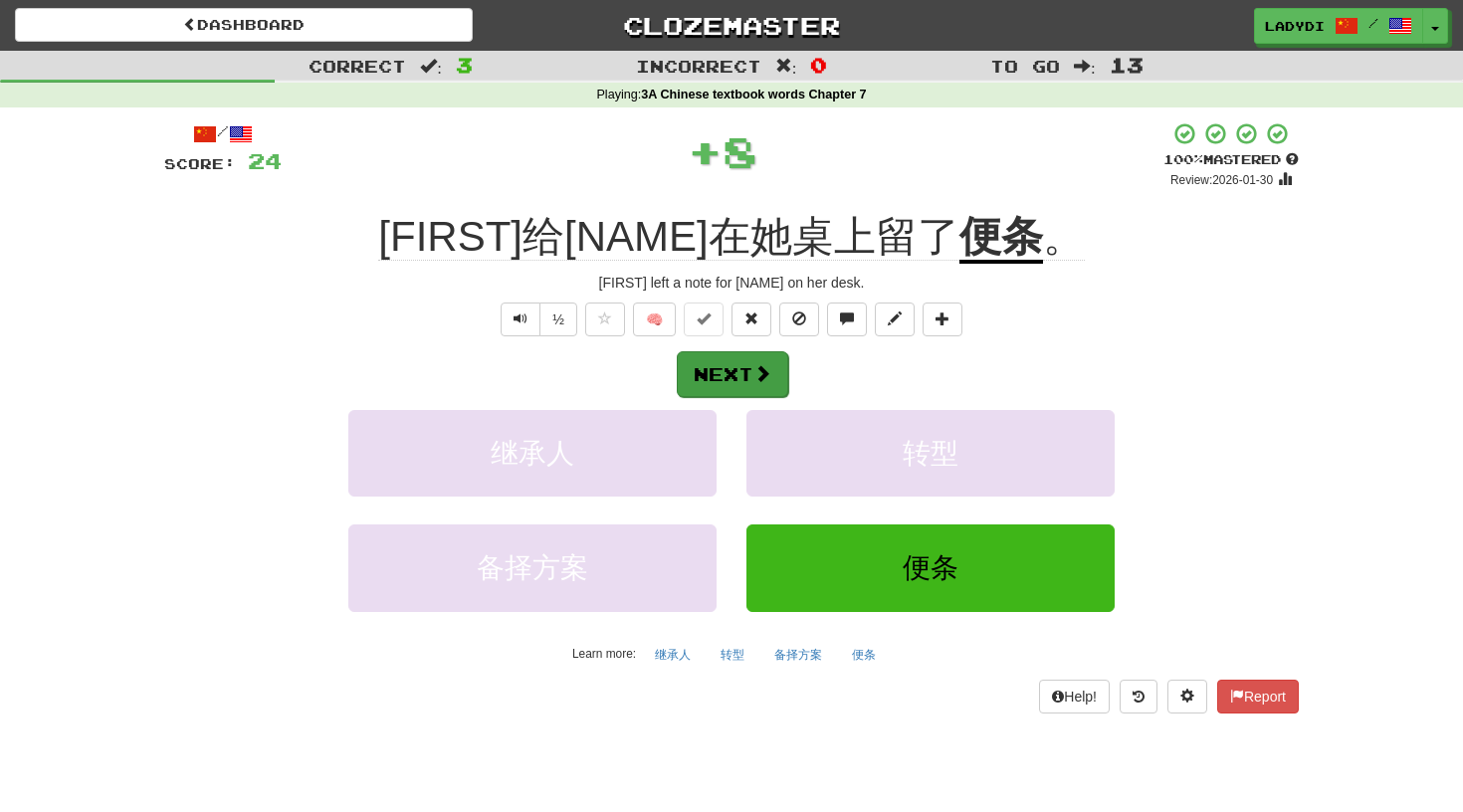 click on "Next" at bounding box center (732, 374) 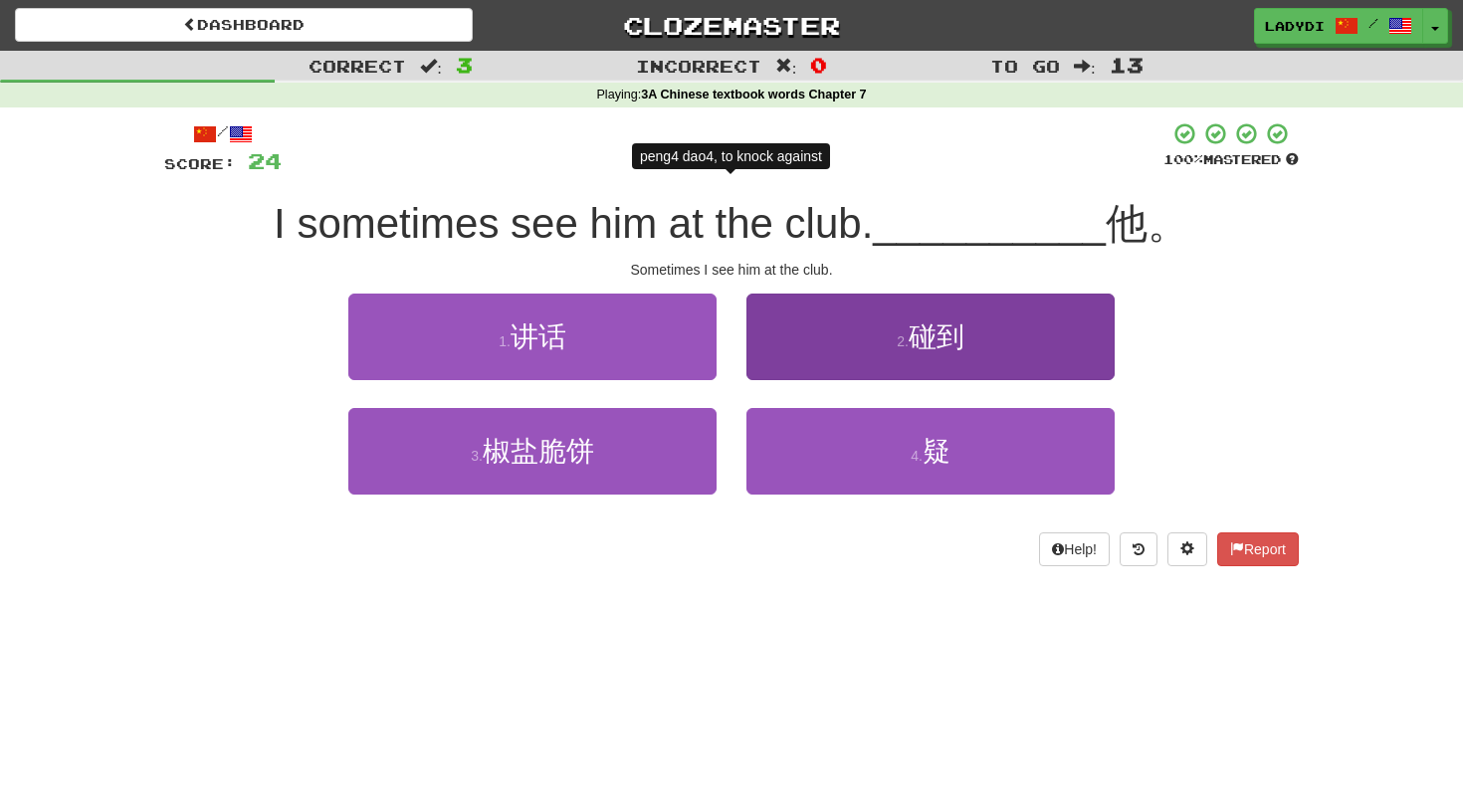 click on "2 .  碰到" at bounding box center (931, 336) 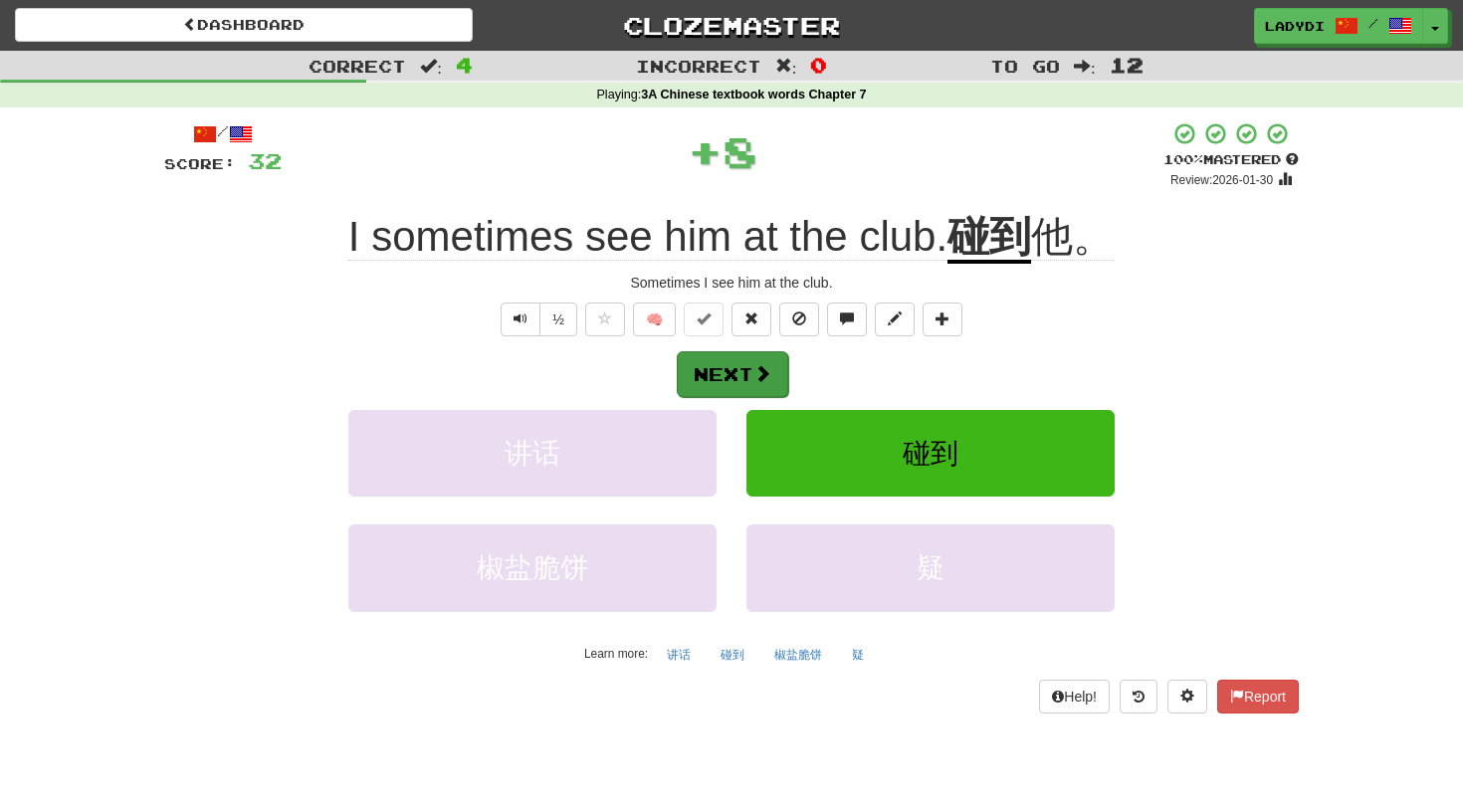 click at bounding box center [762, 373] 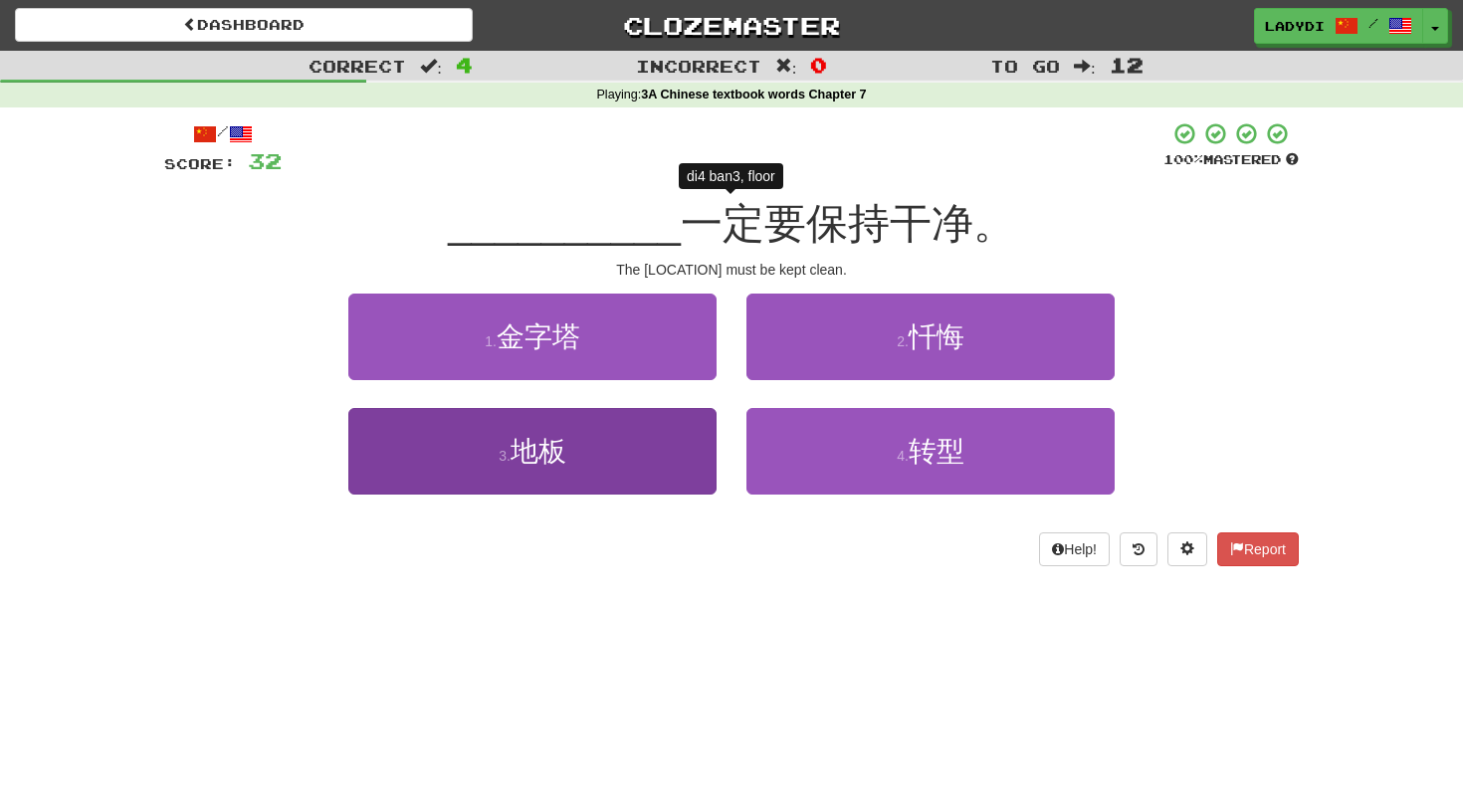 click on "3 .  地板" at bounding box center [532, 451] 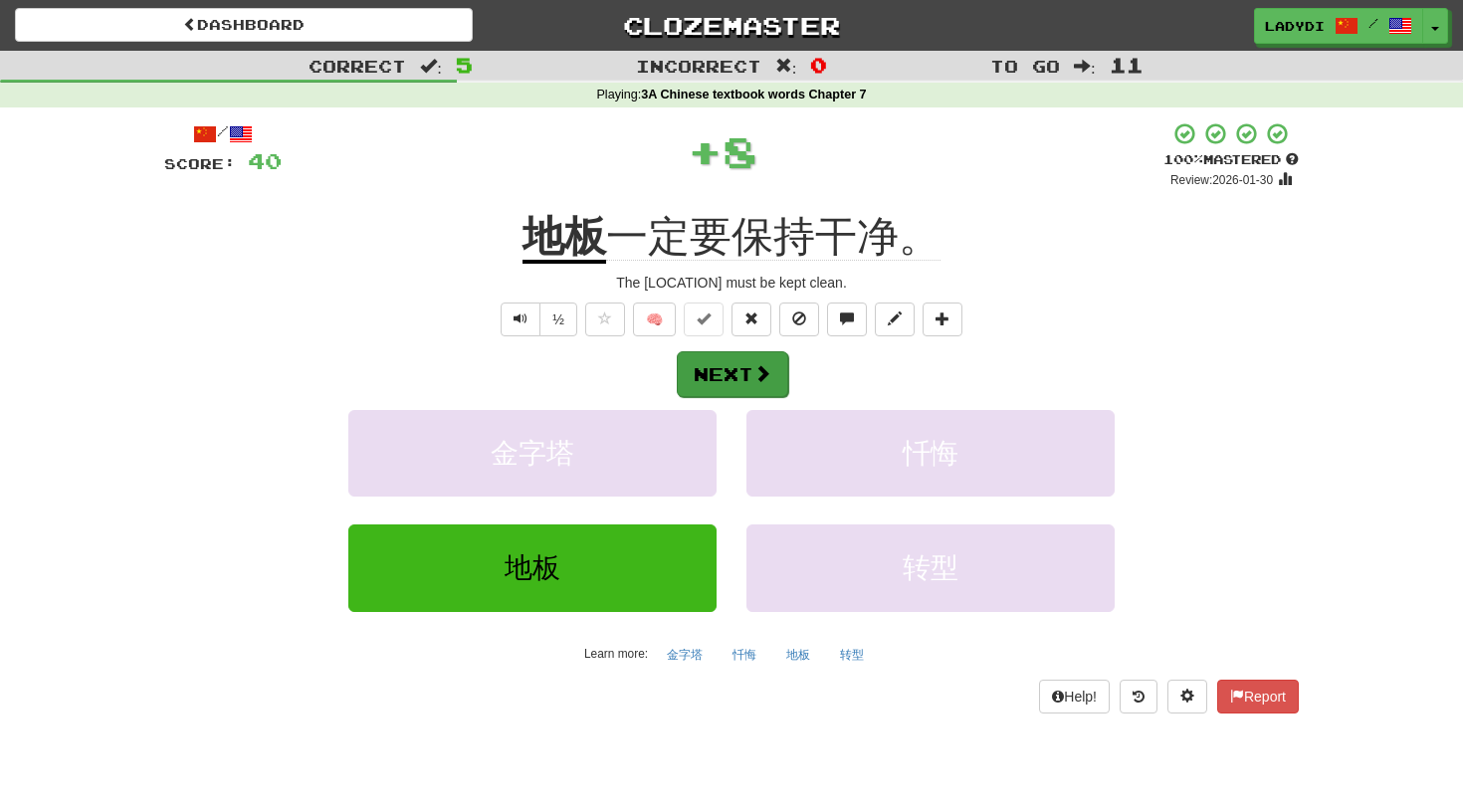 click on "Next" at bounding box center (732, 374) 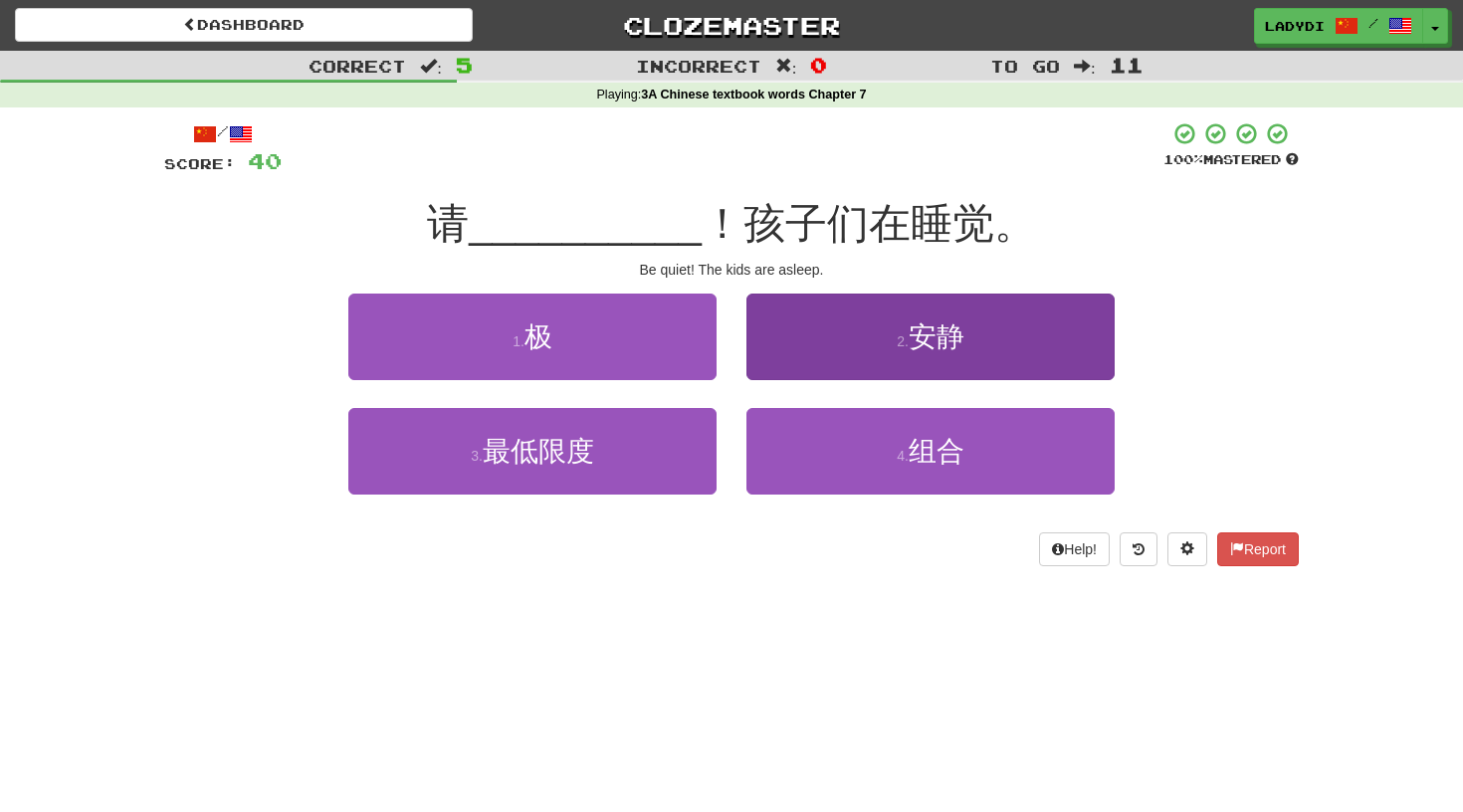 click on "2 .  安静" at bounding box center (931, 336) 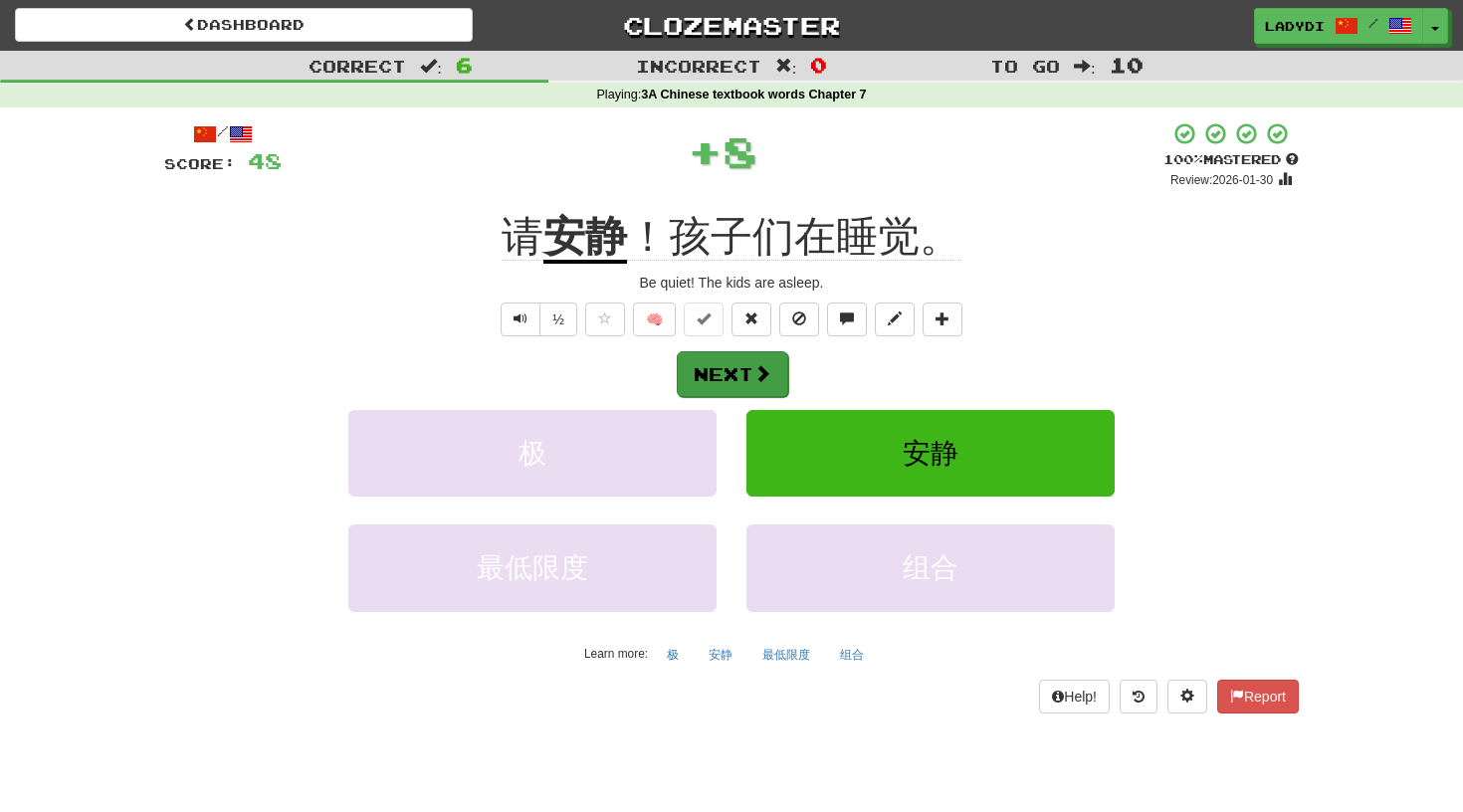 click at bounding box center [762, 373] 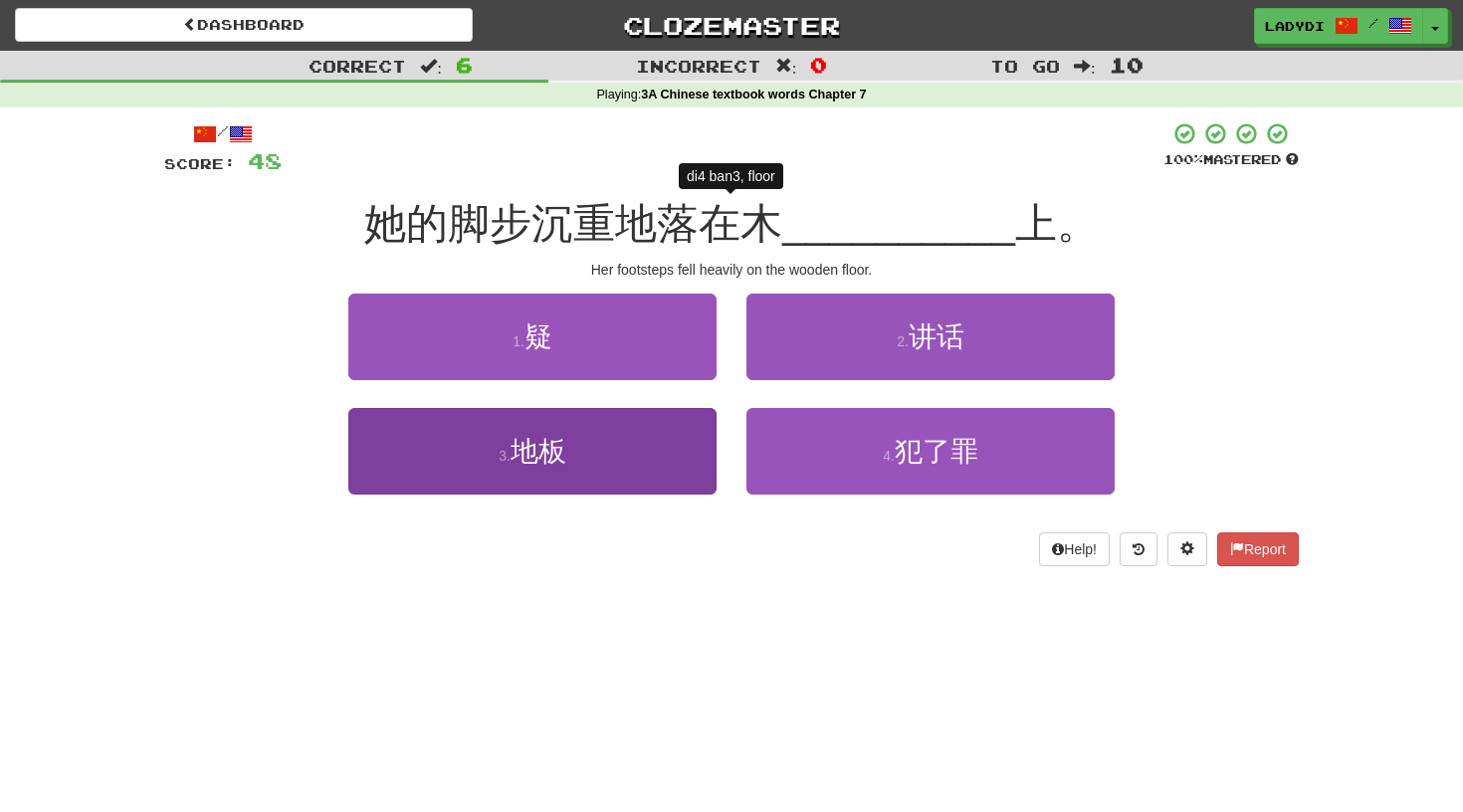 click on "3 .  地板" at bounding box center [532, 451] 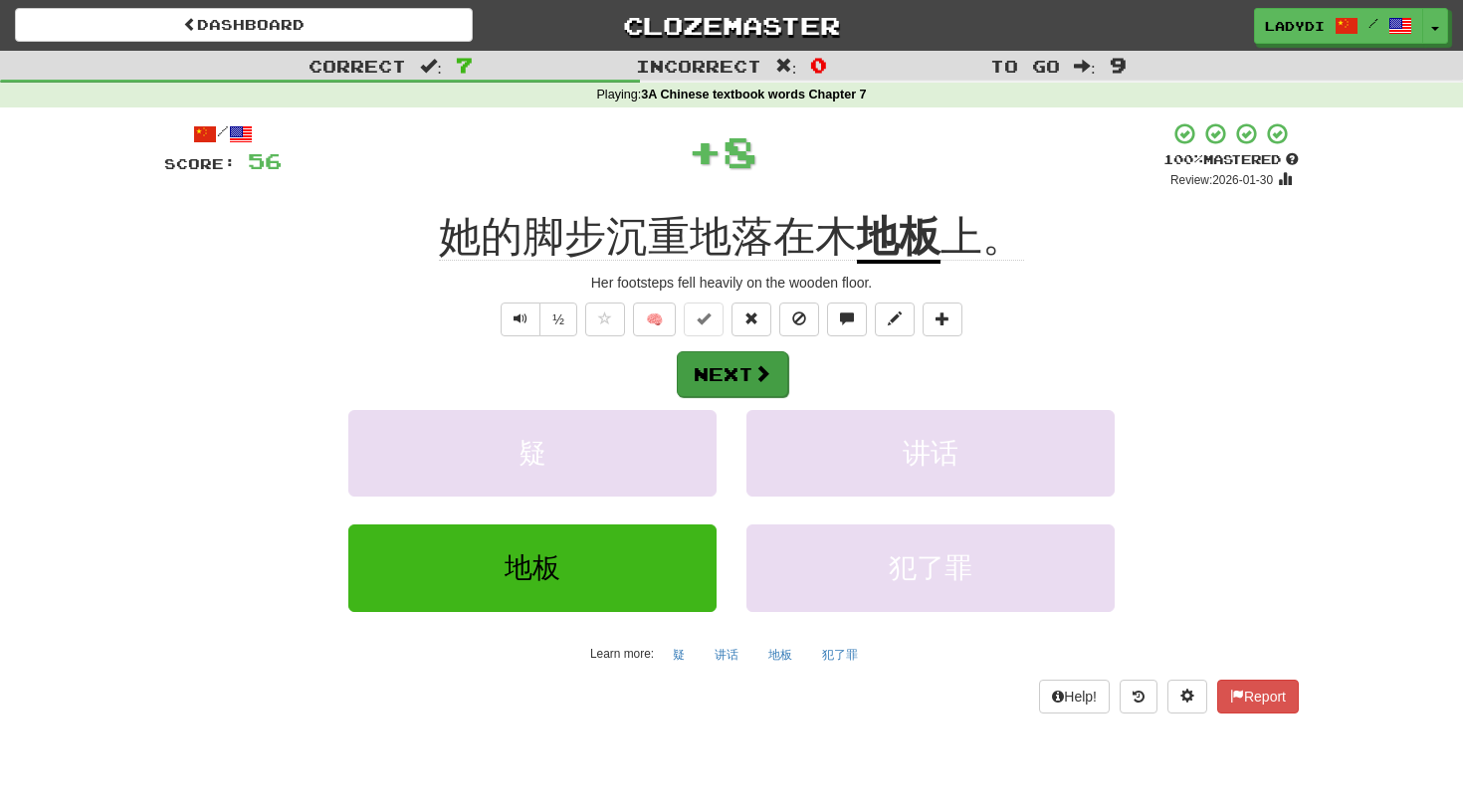 click on "Next" at bounding box center (732, 374) 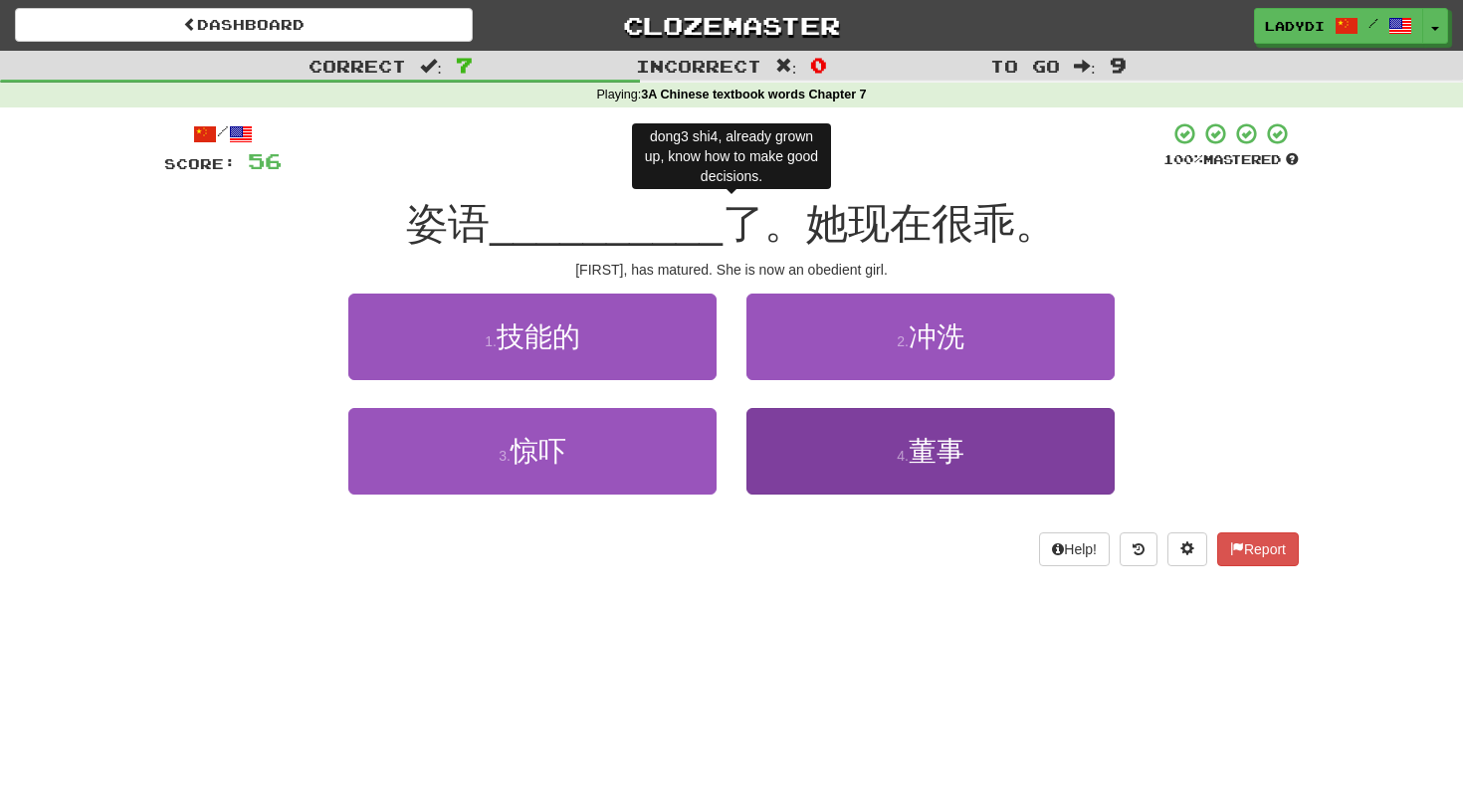 click on "4 .  董事" at bounding box center (931, 451) 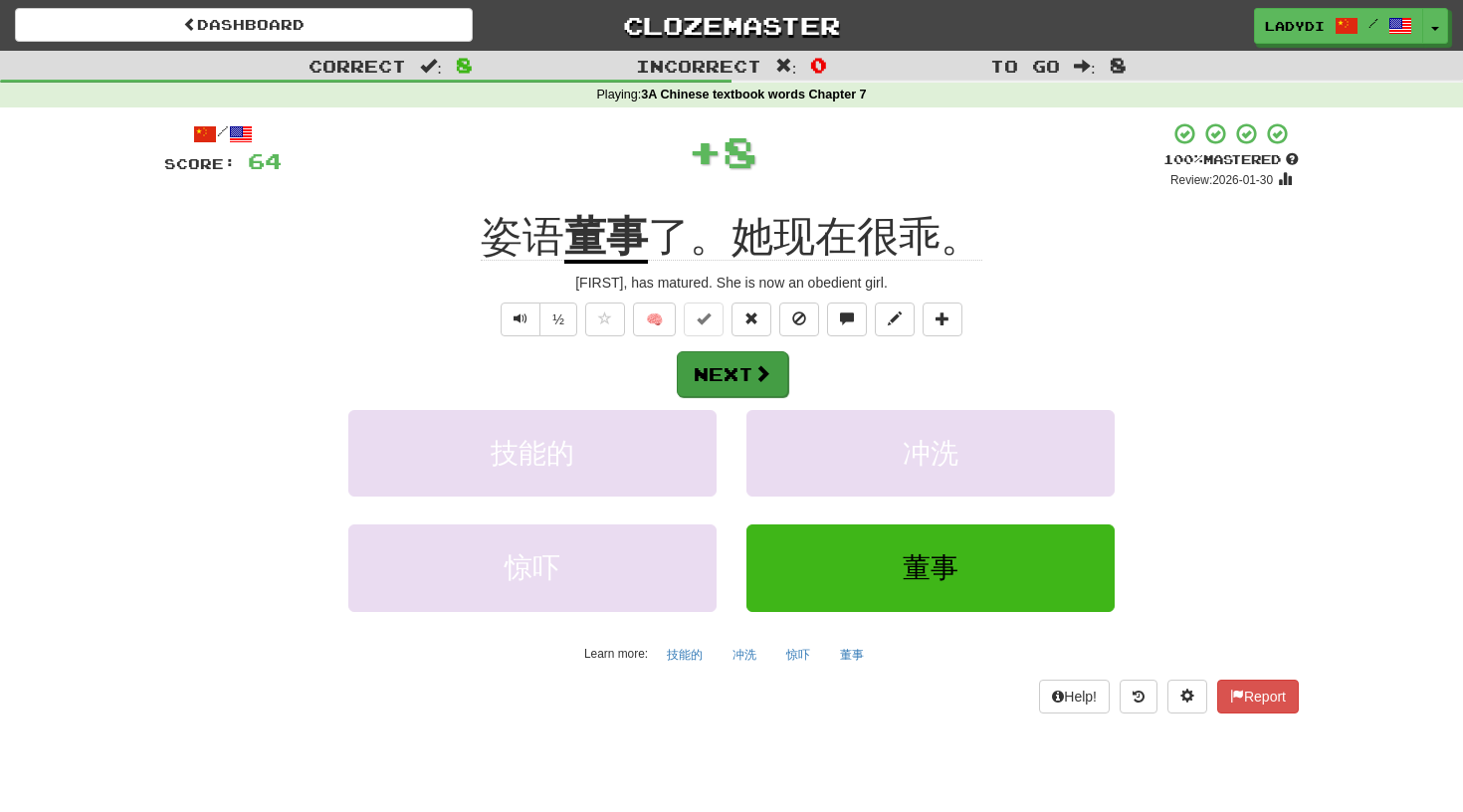 click on "Next" at bounding box center [732, 374] 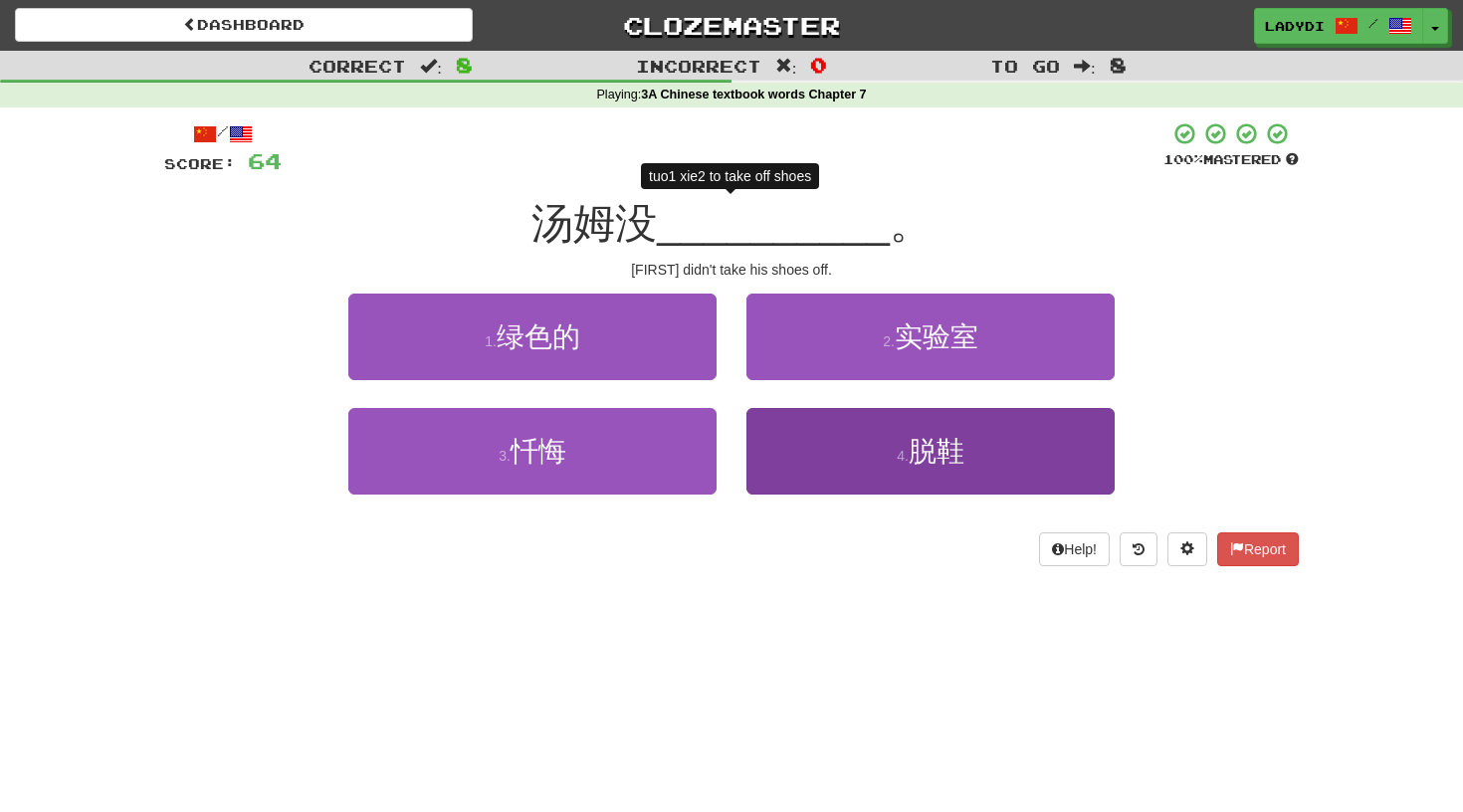 click on "4 .  脱鞋" at bounding box center [931, 451] 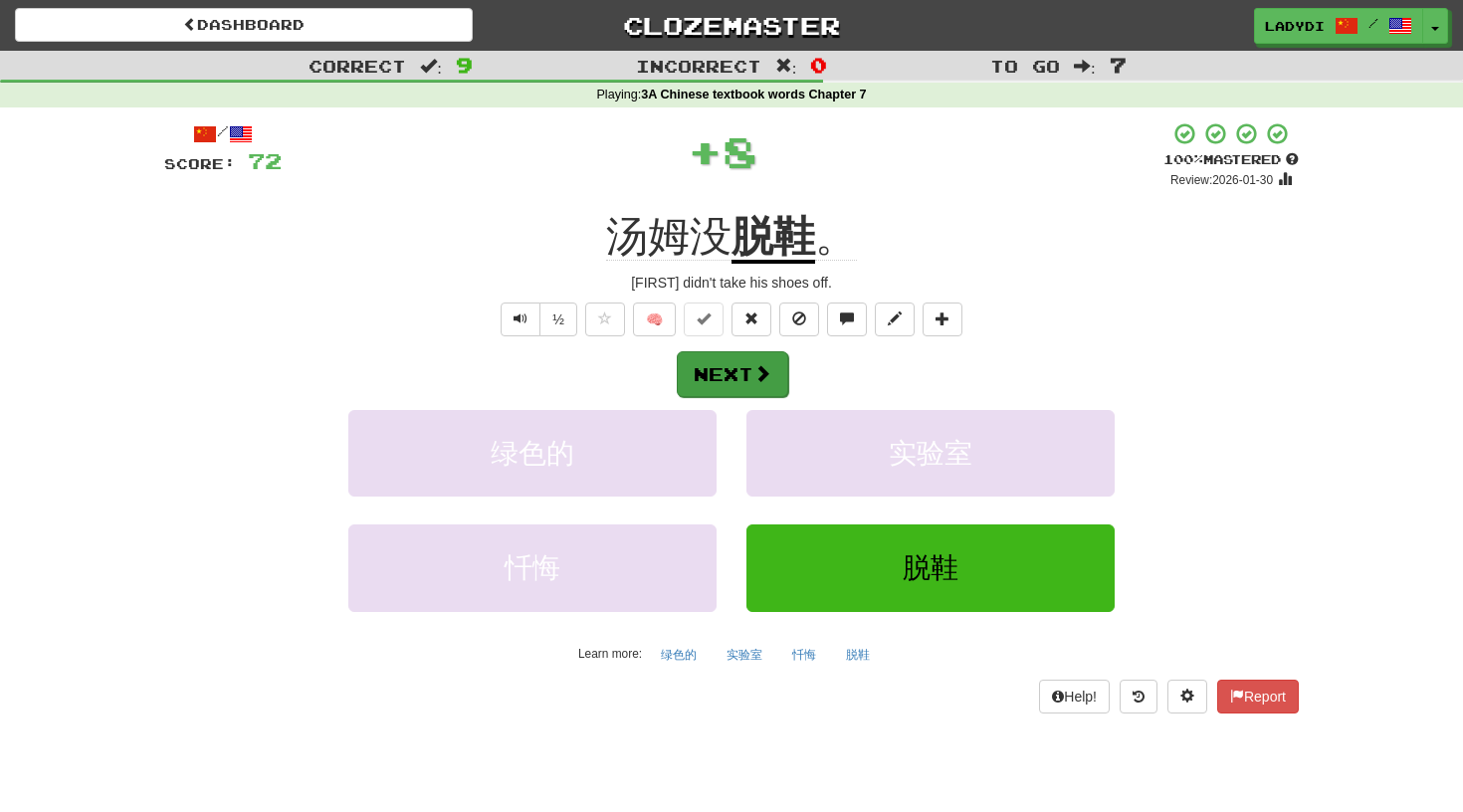 click at bounding box center (762, 373) 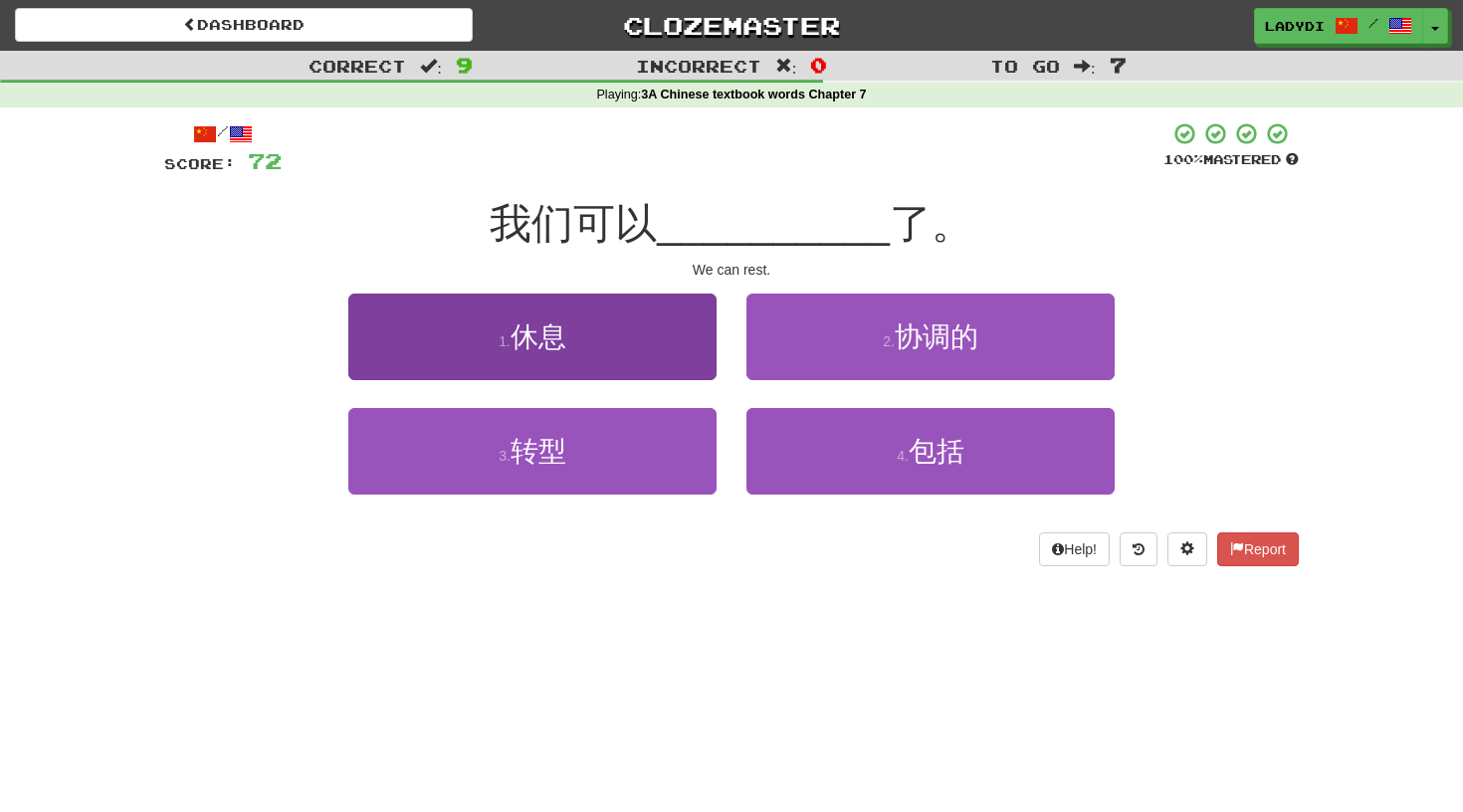 click on "1 .  休息" at bounding box center [532, 336] 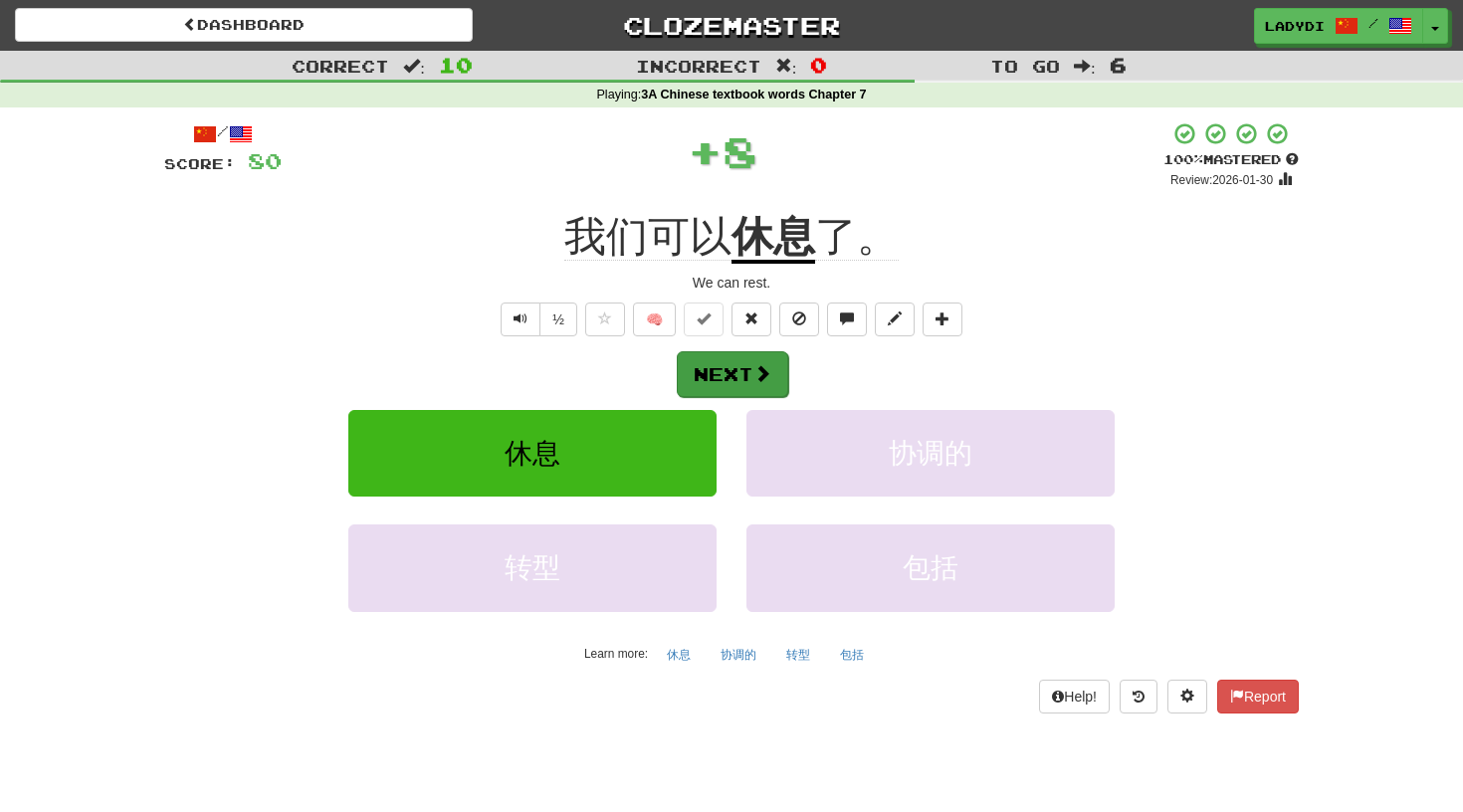 click on "Next" at bounding box center [732, 374] 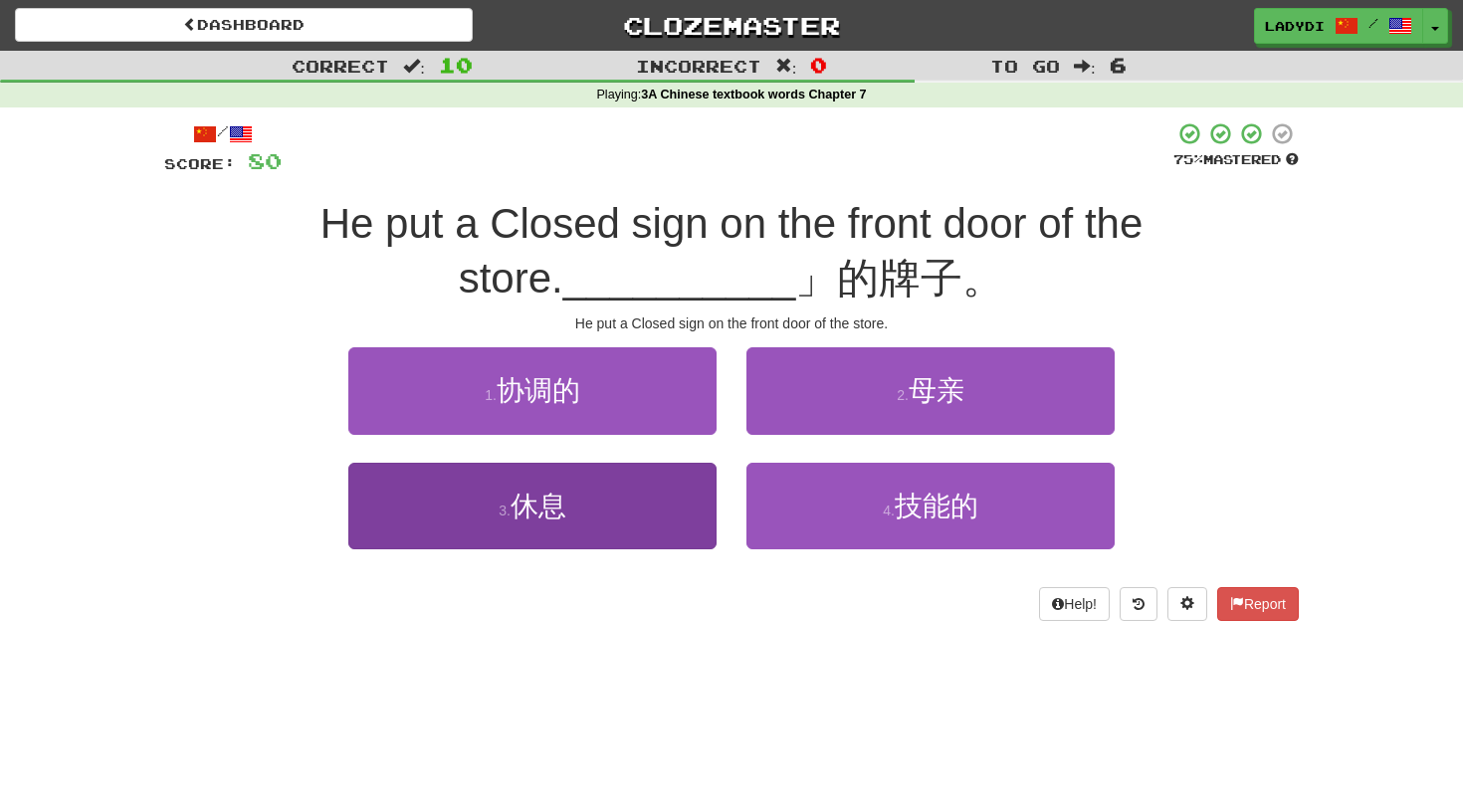 click on "3 .  休息" at bounding box center (532, 506) 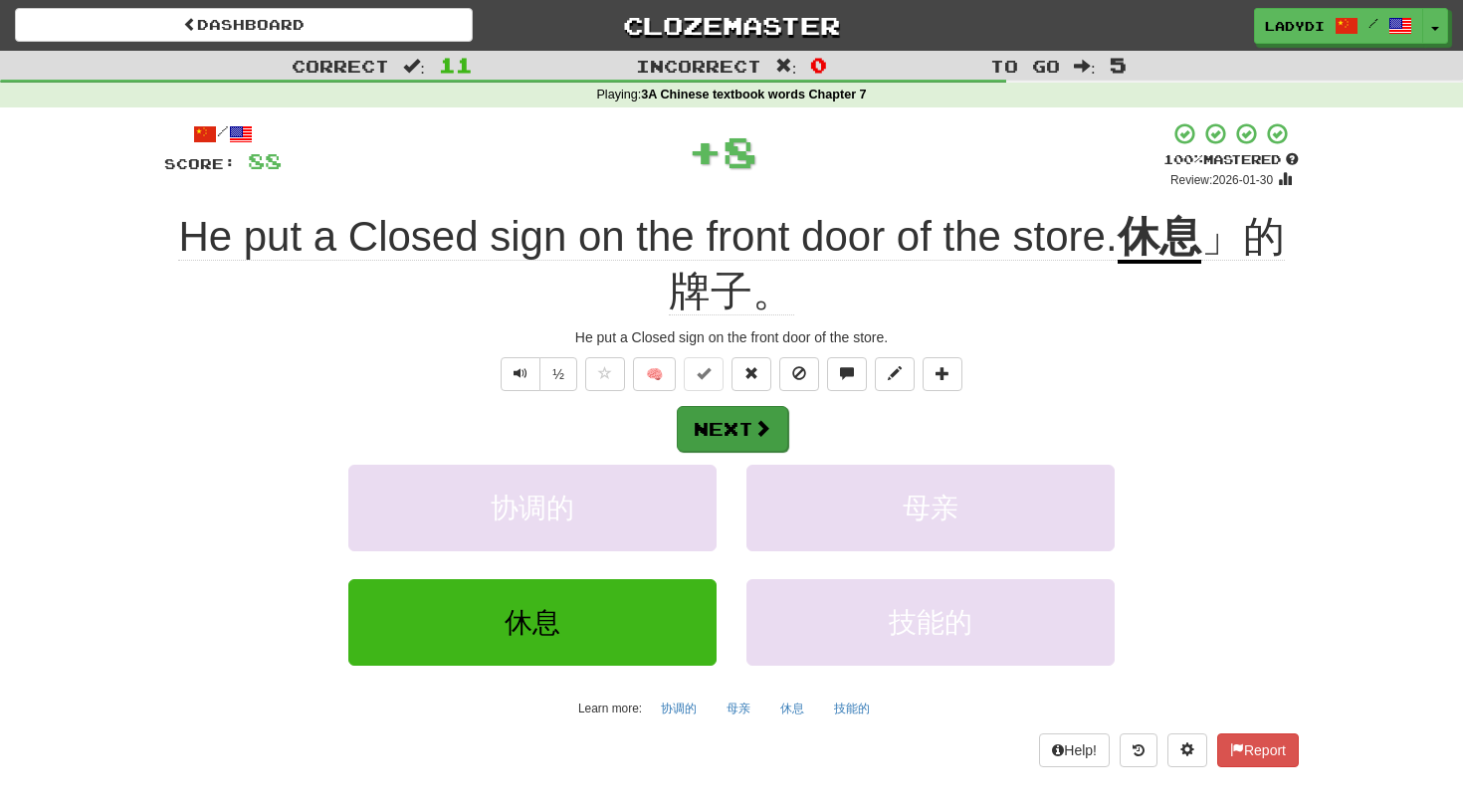 click on "Next" at bounding box center [732, 429] 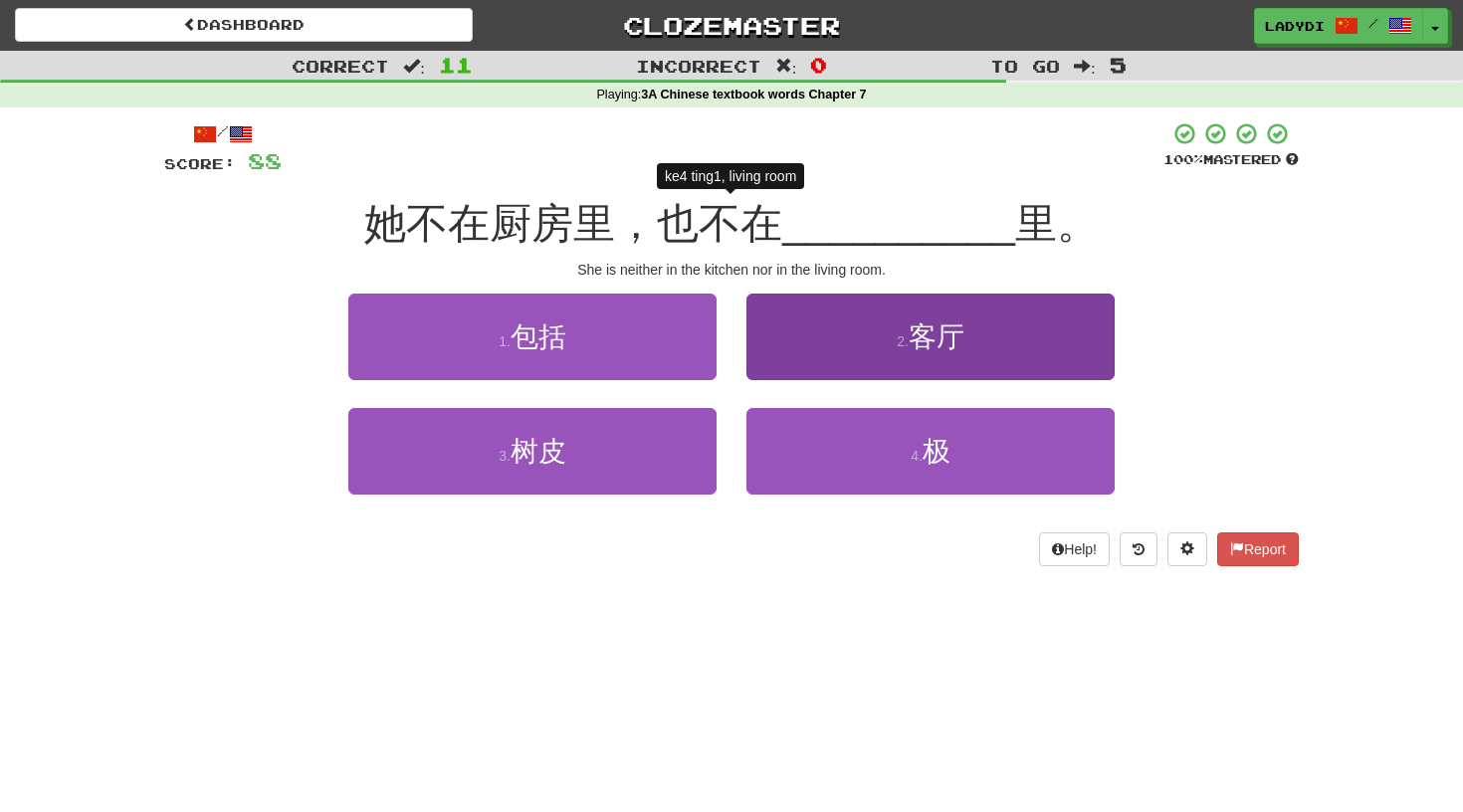 click on "2 .  客厅" at bounding box center [931, 336] 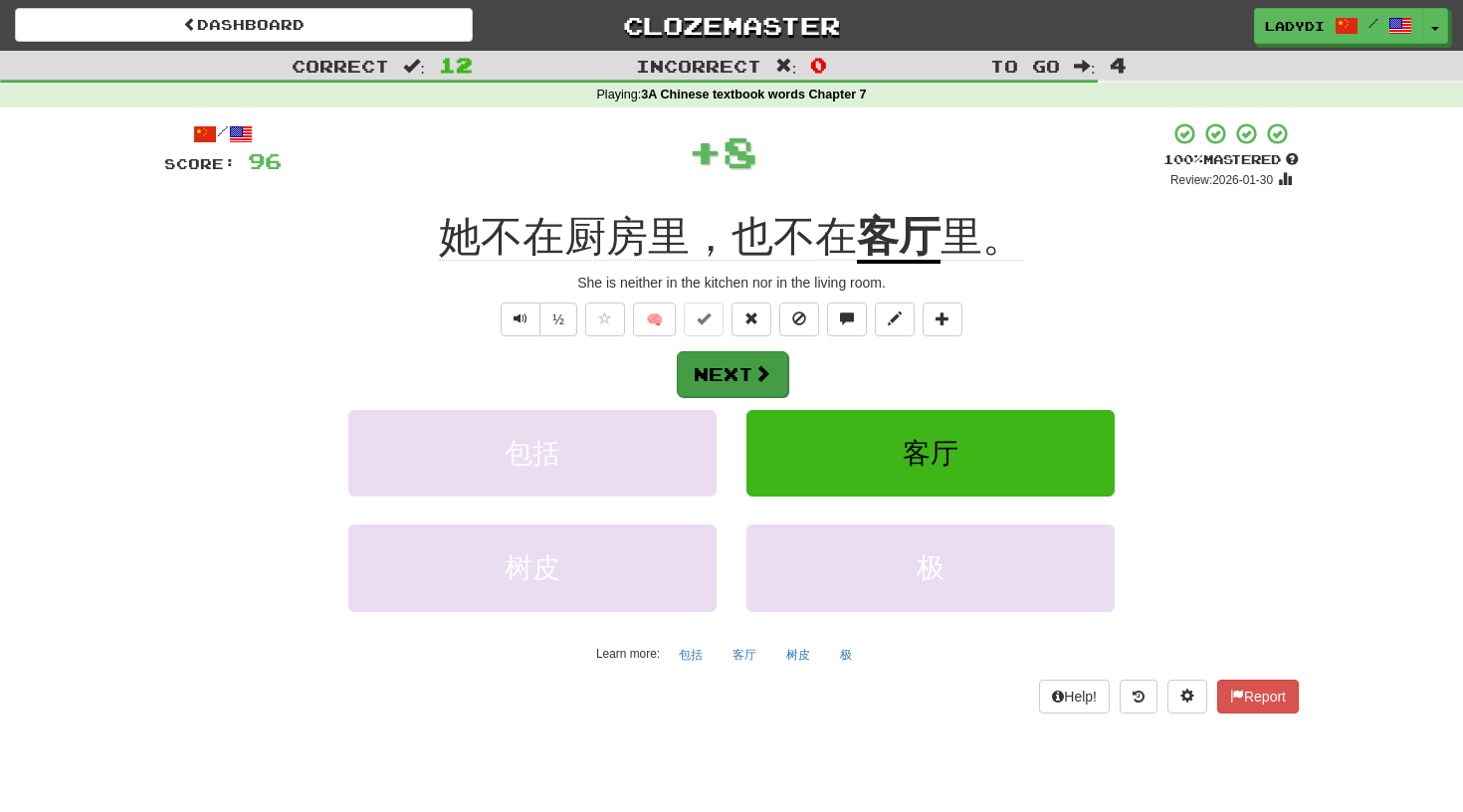 click on "Next" at bounding box center [732, 374] 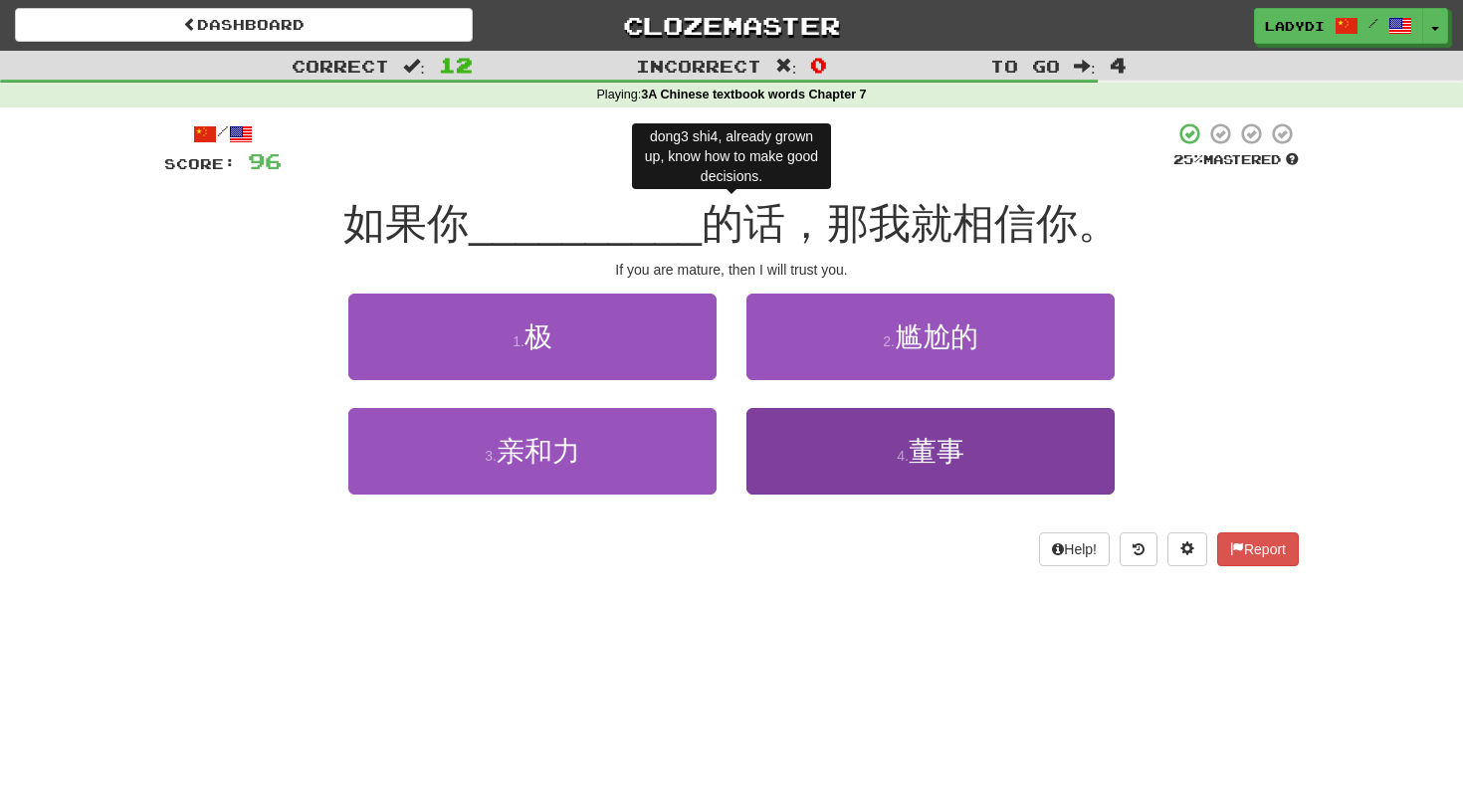 click on "4 .  董事" at bounding box center [931, 451] 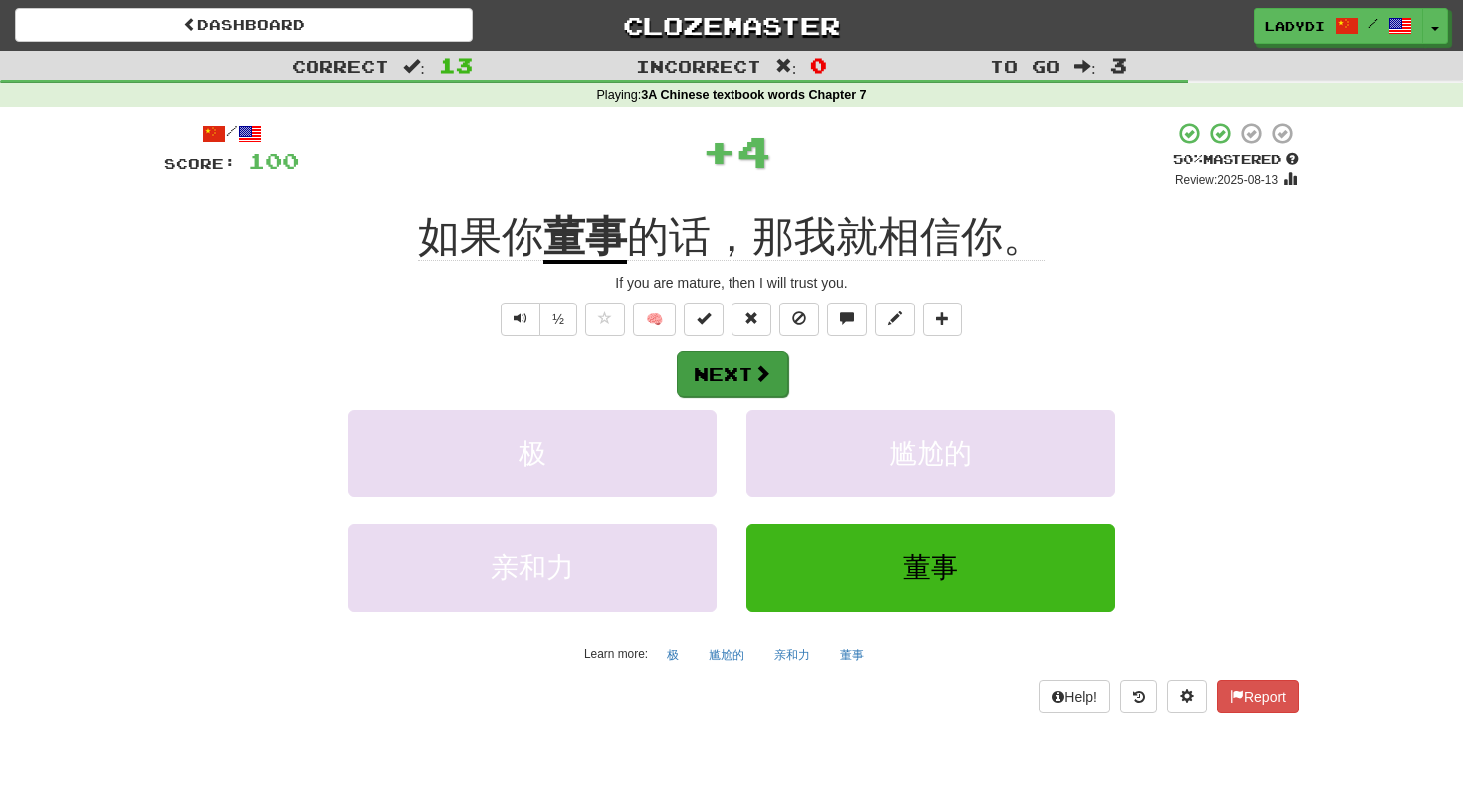click on "Next" at bounding box center [732, 374] 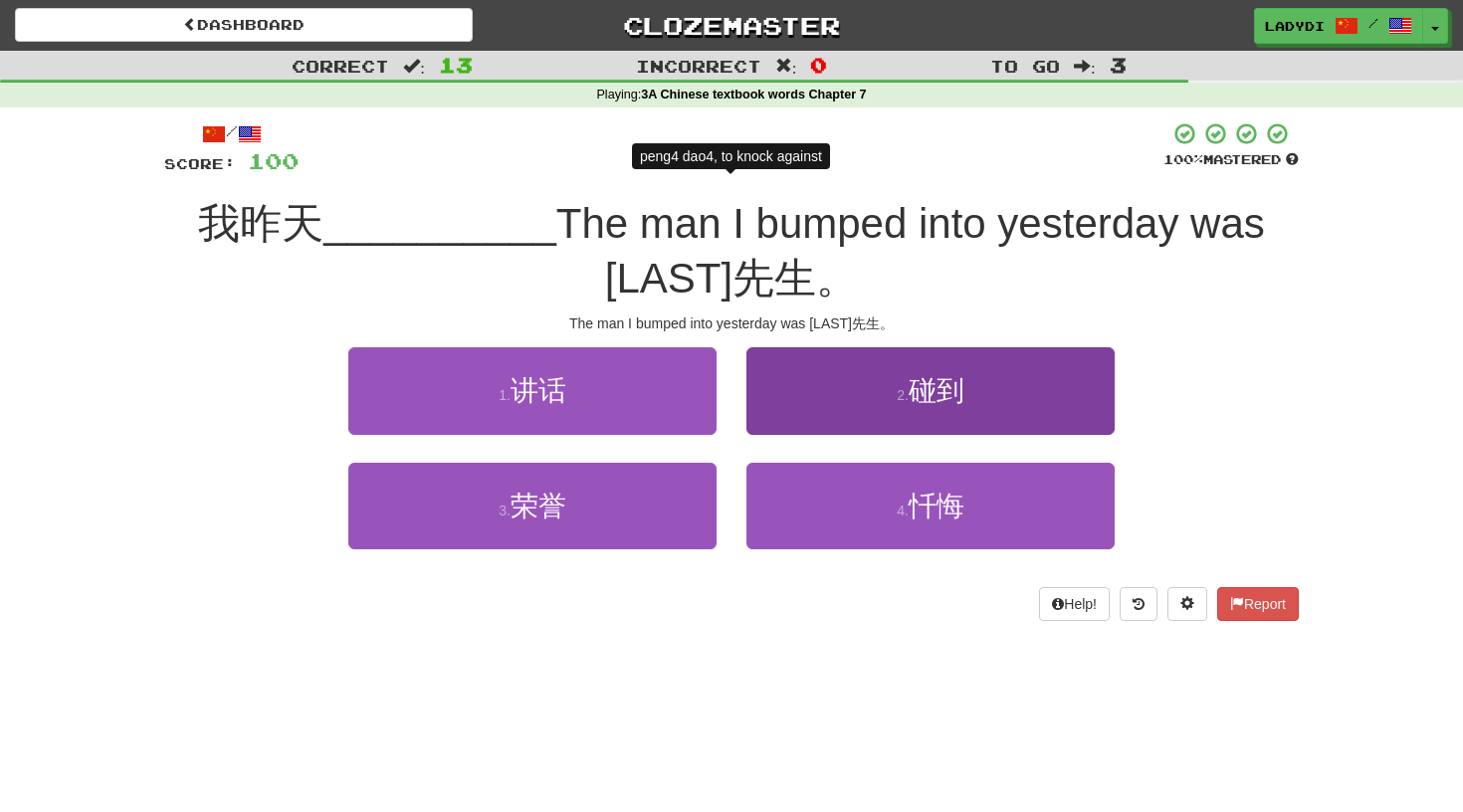 click on "2 .  碰到" at bounding box center (931, 390) 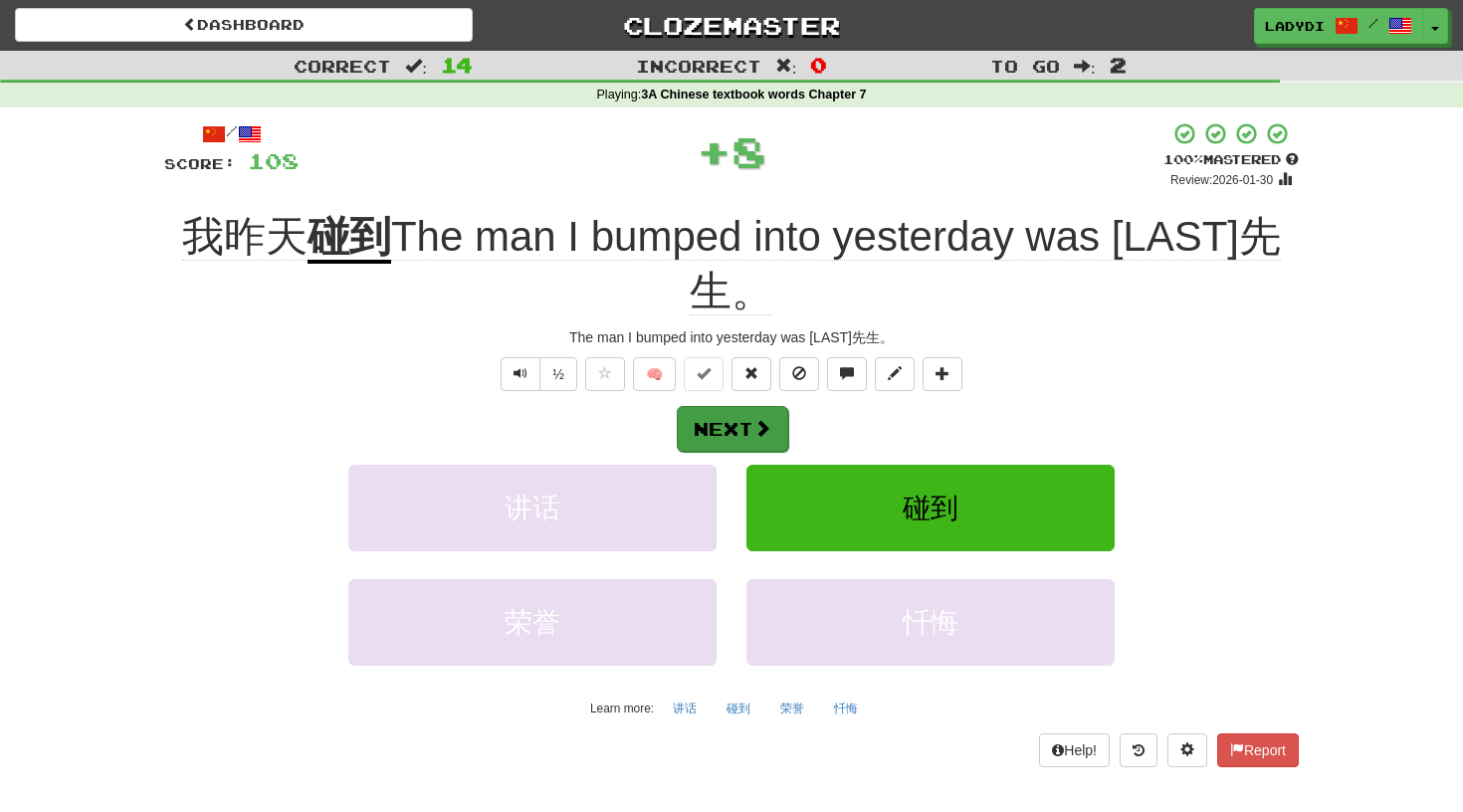 click on "Next" at bounding box center [732, 429] 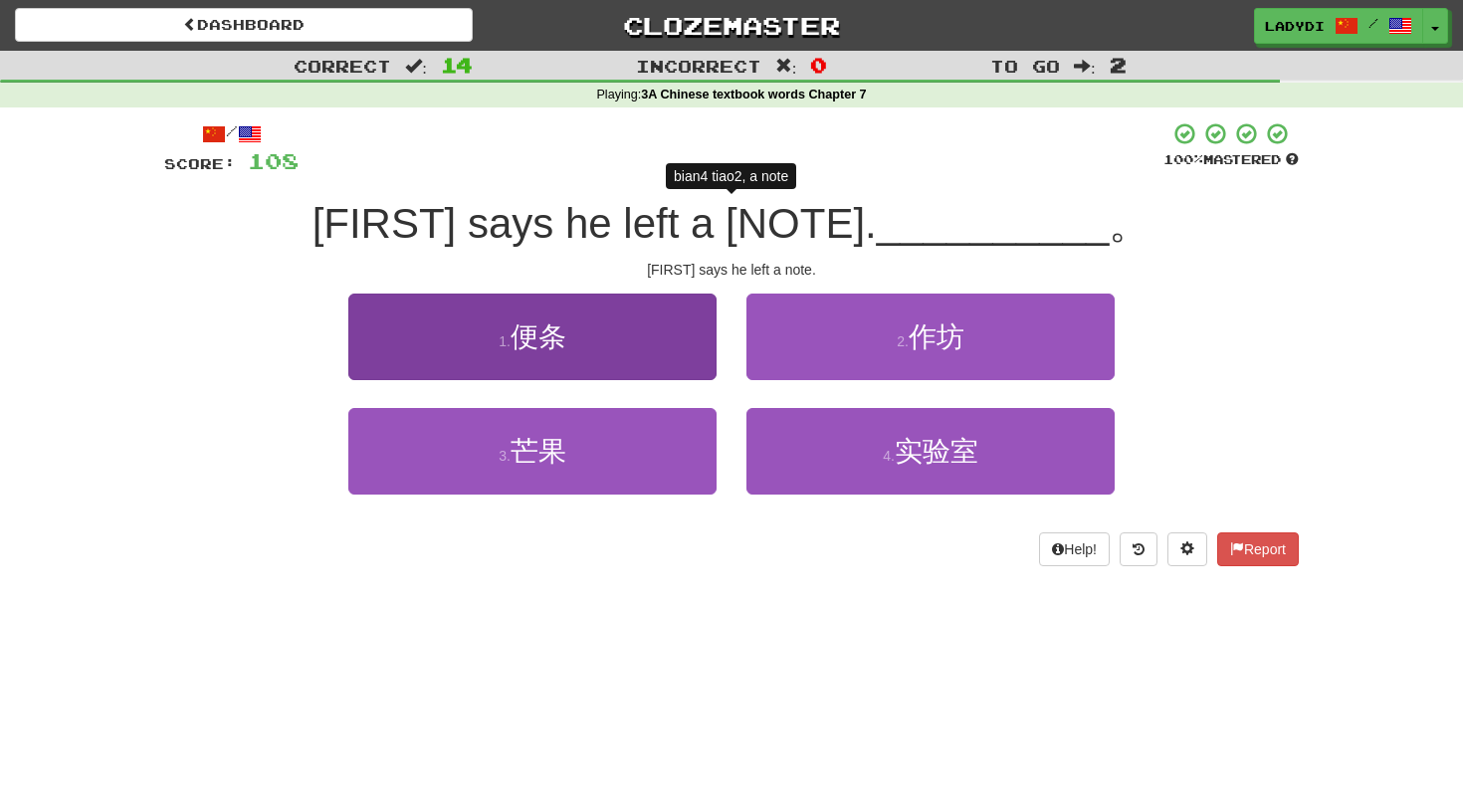 click on "1 .  便条" at bounding box center [532, 336] 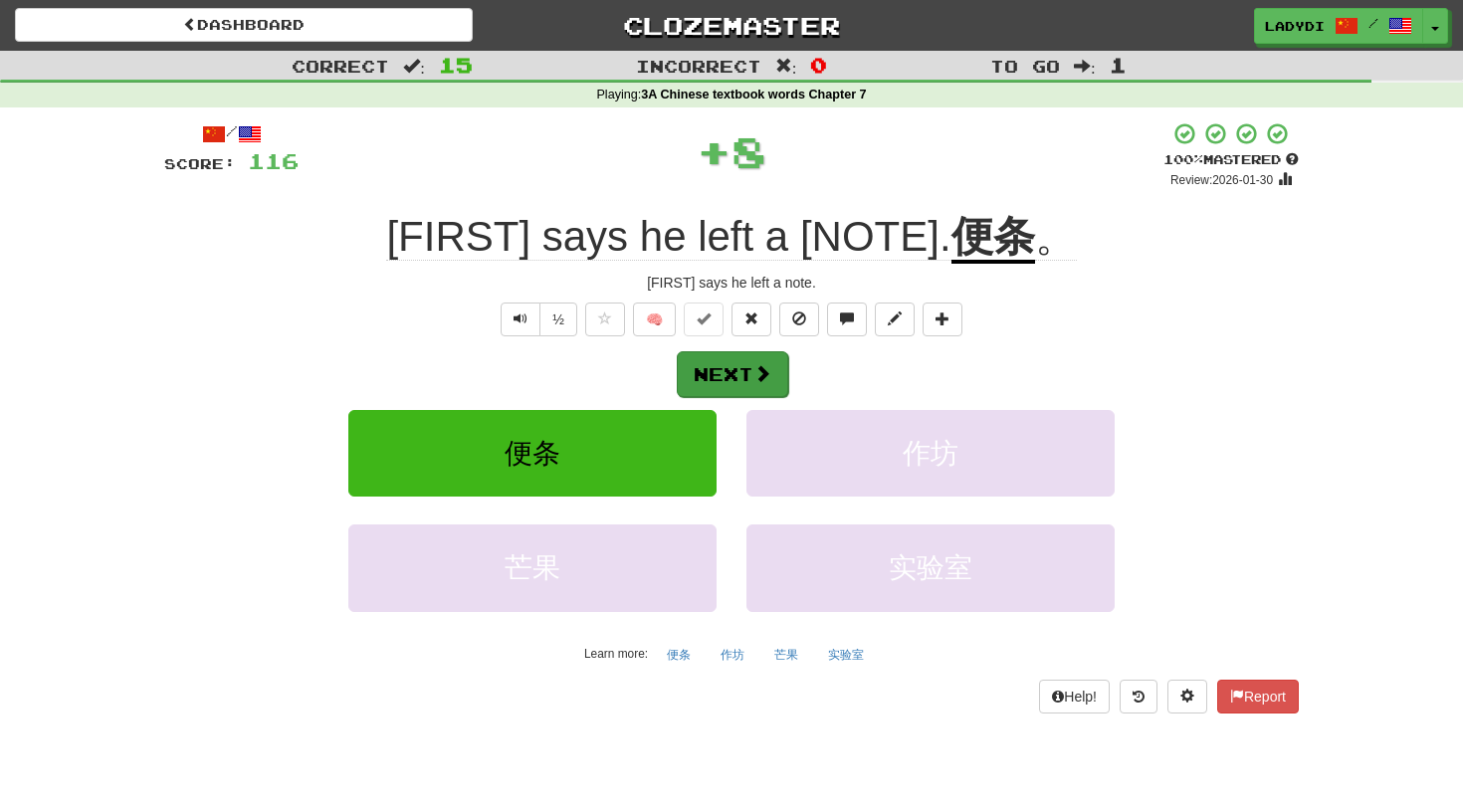 click on "Next" at bounding box center (732, 374) 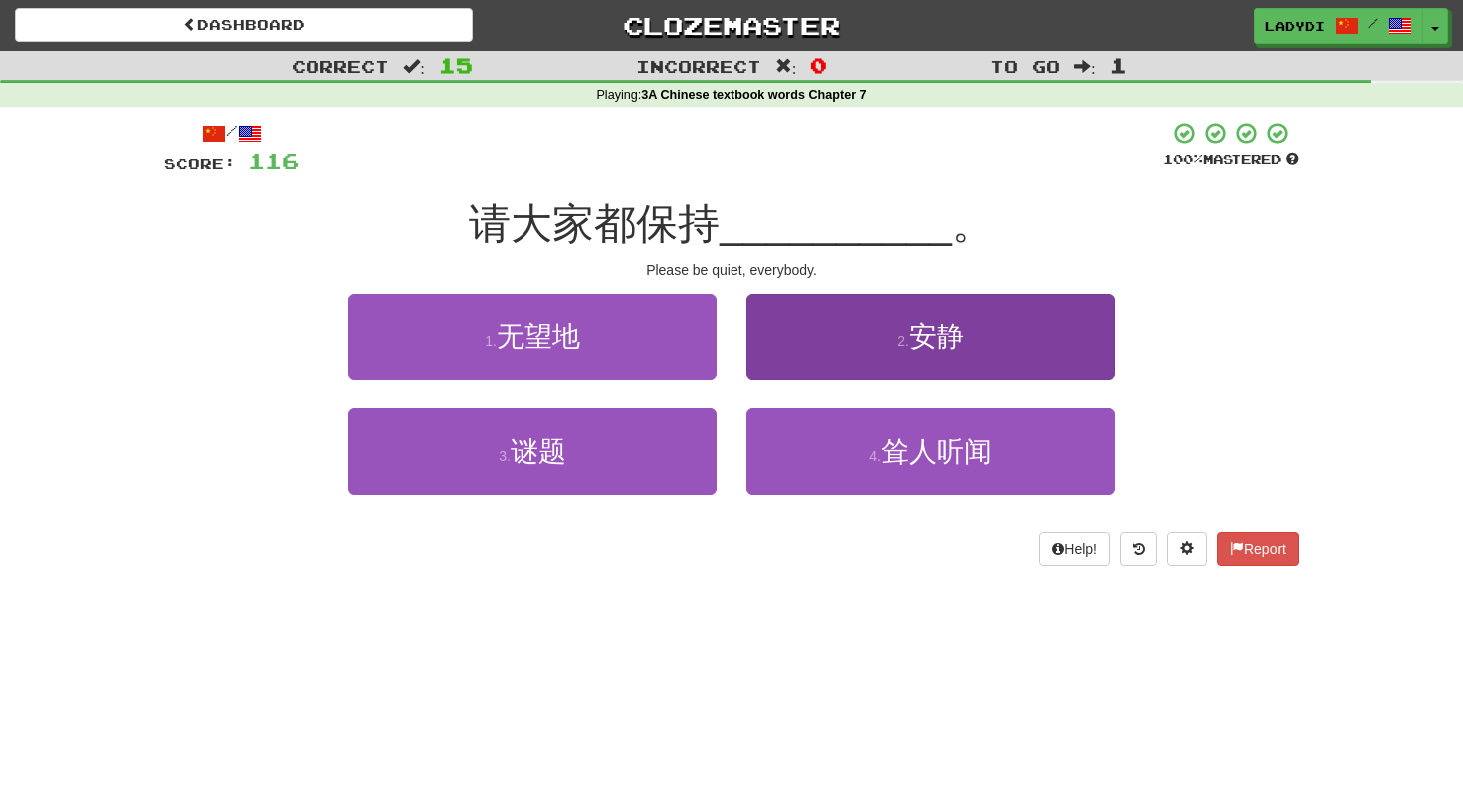 click on "2 .  安静" at bounding box center (931, 336) 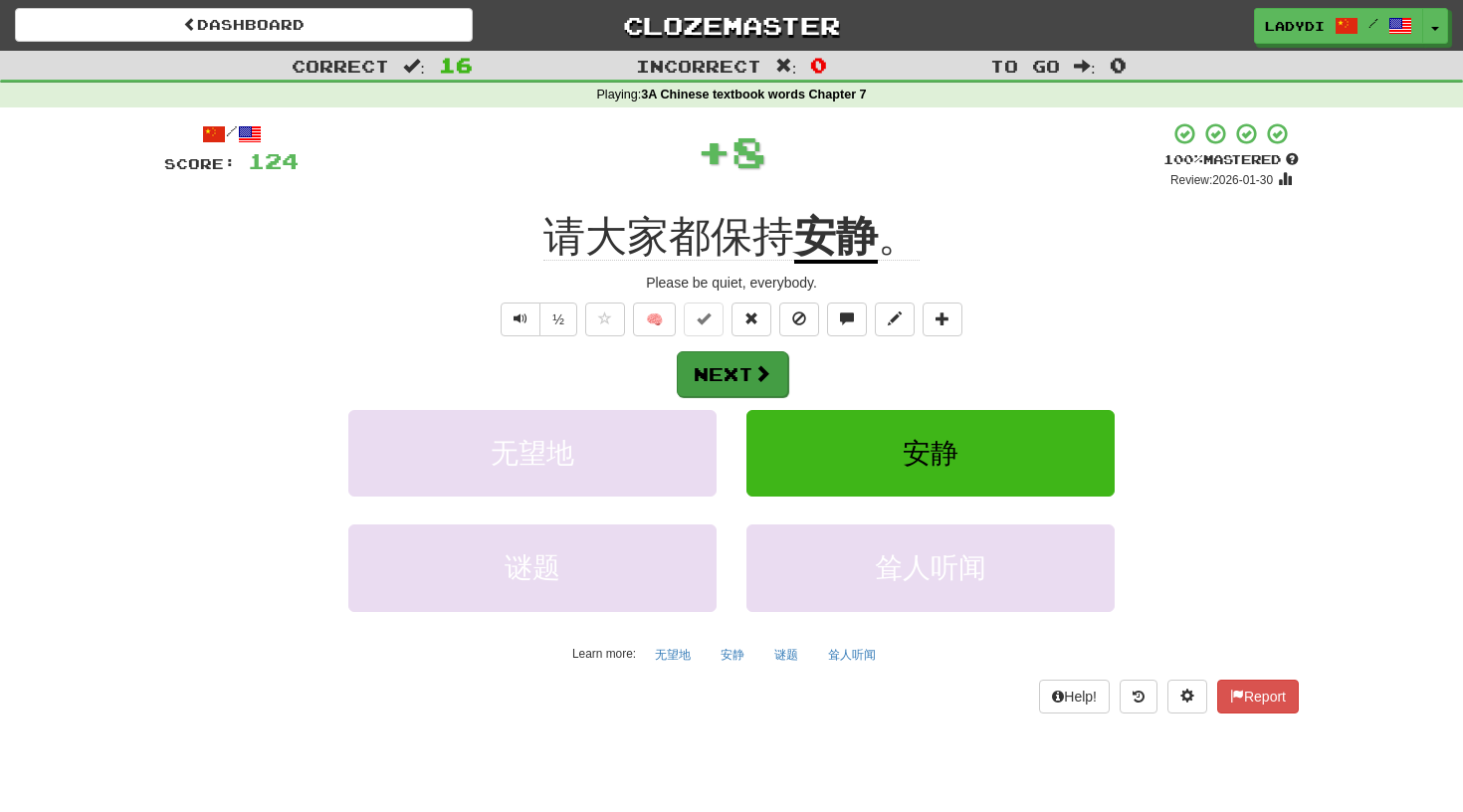 click on "Next" at bounding box center (732, 374) 